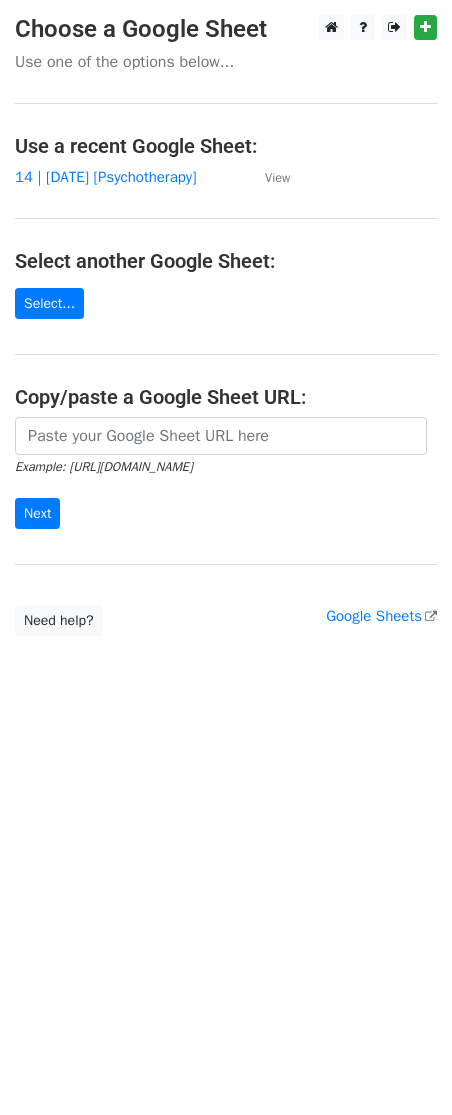 scroll, scrollTop: 0, scrollLeft: 0, axis: both 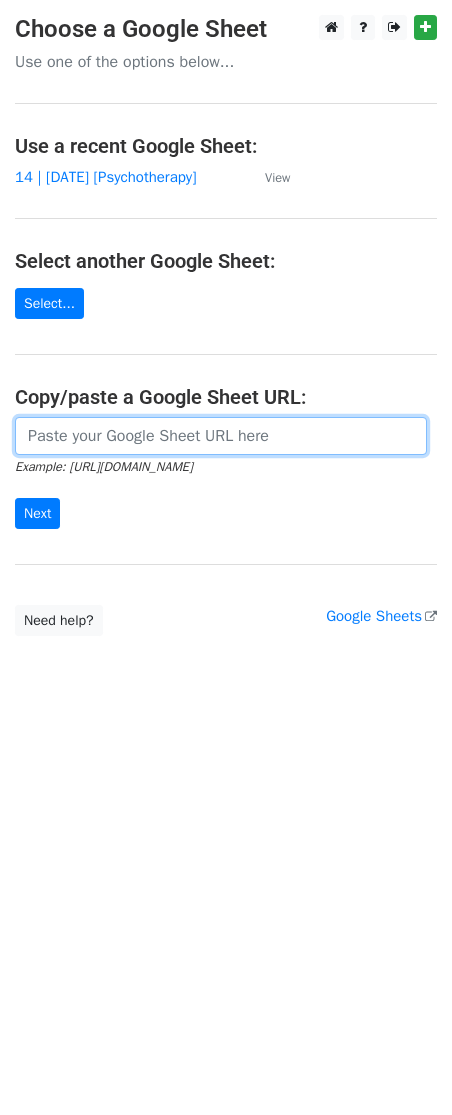 click at bounding box center (221, 436) 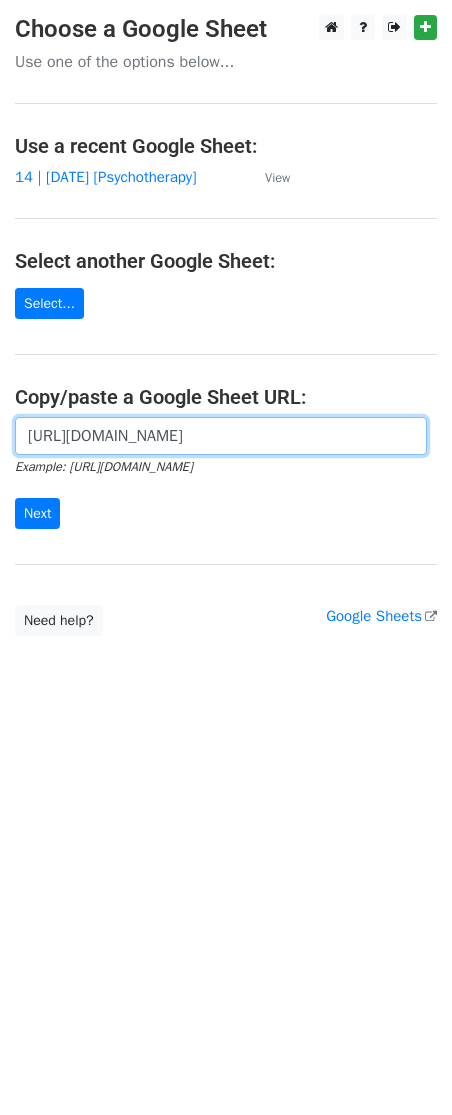 scroll, scrollTop: 0, scrollLeft: 615, axis: horizontal 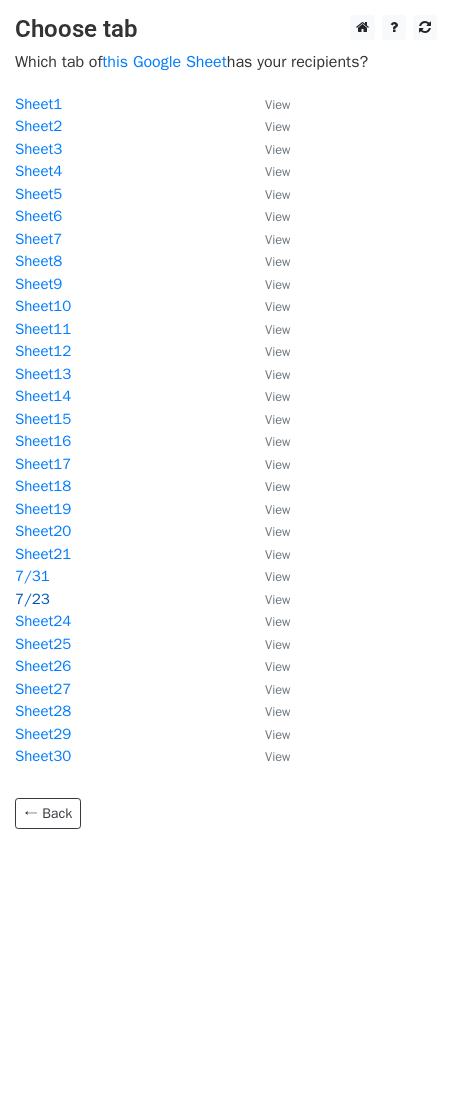 click on "7/23" at bounding box center (32, 599) 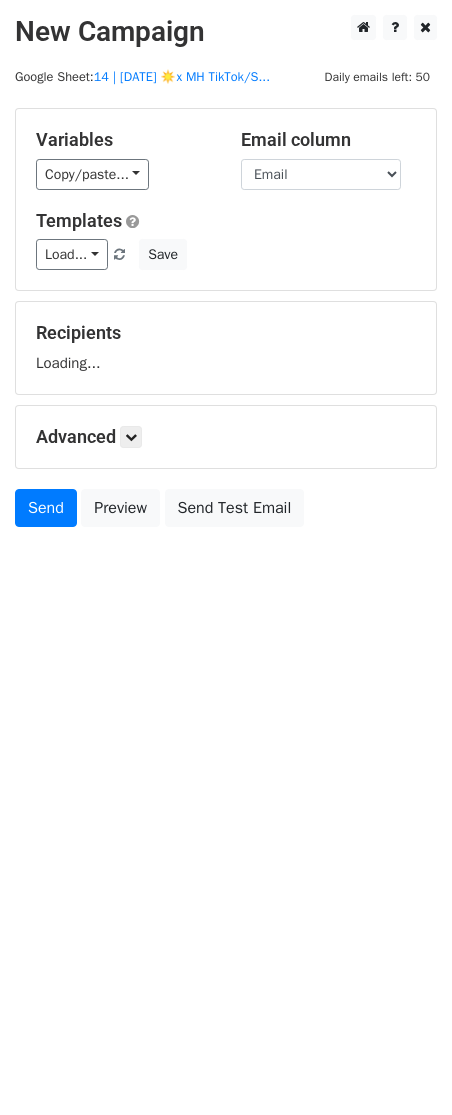scroll, scrollTop: 0, scrollLeft: 0, axis: both 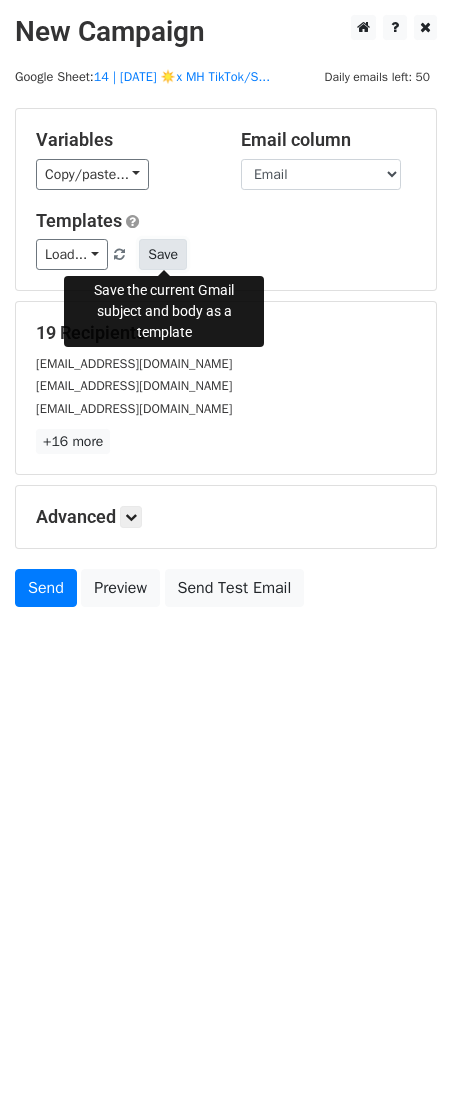 click on "Save" at bounding box center (163, 254) 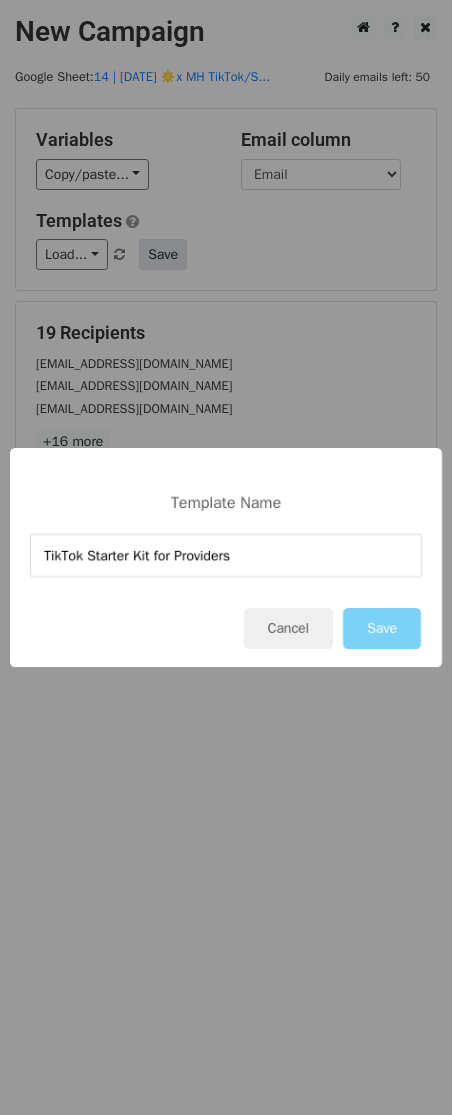 type on "TikTok Starter Kit for Providers" 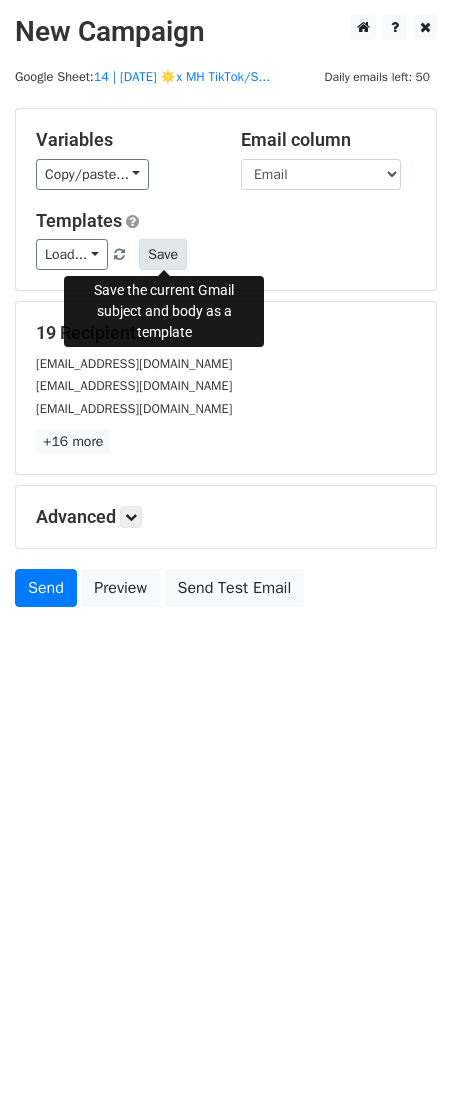 click on "Save" at bounding box center (163, 254) 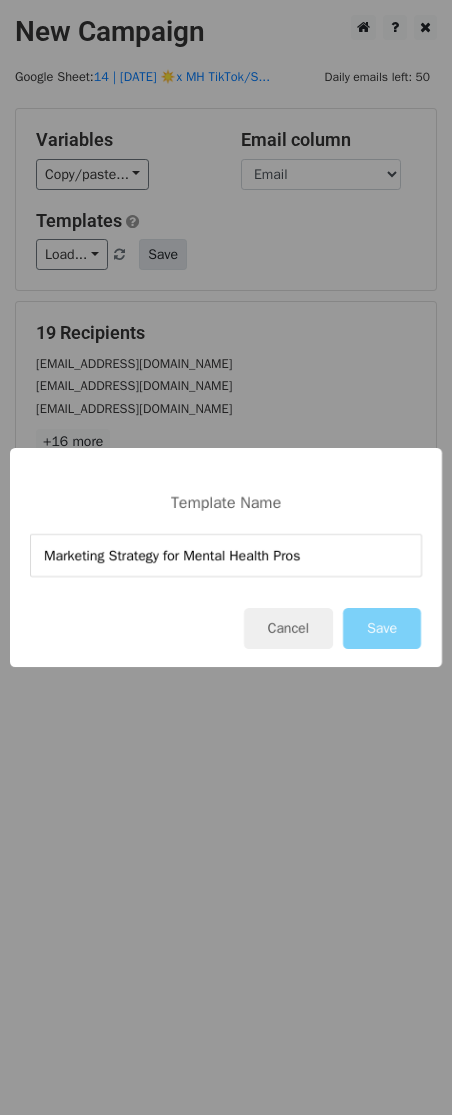 type on "Marketing Strategy for Mental Health Pros" 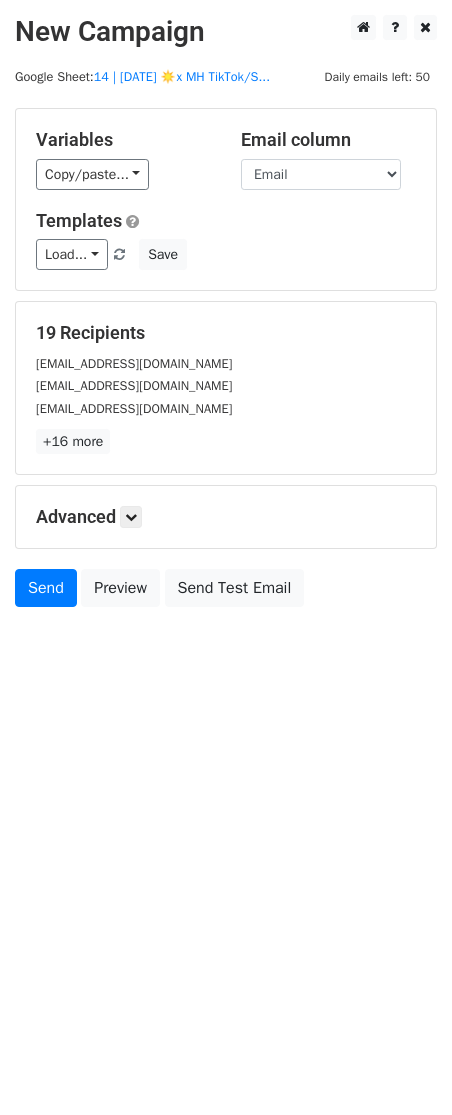 click on "New Campaign
Daily emails left: 50
Google Sheet:
14 | JUL 23 ☀️x MH TikTok/S...
Variables
Copy/paste...
{{Email}}
Email column
Email
Templates
Load...
Marketing Strategy for Mental Health Pros
TikTok Starter Kit for Providers
Therapy Practice Growth
Marketing for Psychotherapists
Marketing Guide for Psychotherapists
Marketing for Psychotherapists
Psychology & Psychiatry Marketing Guide
Marketing for Clinical Practitioners
Mental Health Marketing Checklist
Mental Health Marketing Ideas
Therapy Practice Marketing Guide
Marketing to Grow Your Therapy Practice
Scale & Grow Your Therapy Practice
Marketing Checklist for Wellness Providers
Growth Marketing for Wellness Providers
Marketing Guide for Counselors & Therapists
Marketing Guide for Counselors
Marketing for Clinical Practices
Psychologist/Psychiatrist Marketing Guide
Psychologist/Psychiatrist Marketing Plan" at bounding box center (226, 557) 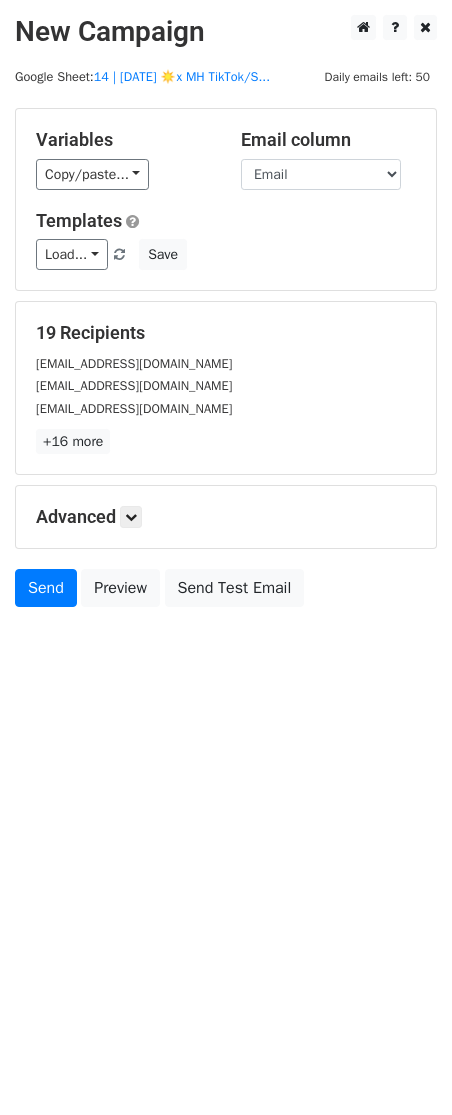 click on "Advanced
Tracking
Track Opens
UTM Codes
Track Clicks
Filters
Only include spreadsheet rows that match the following filters:
Schedule
Send now
Unsubscribe
Add unsubscribe link
Copy unsubscribe link" at bounding box center (226, 517) 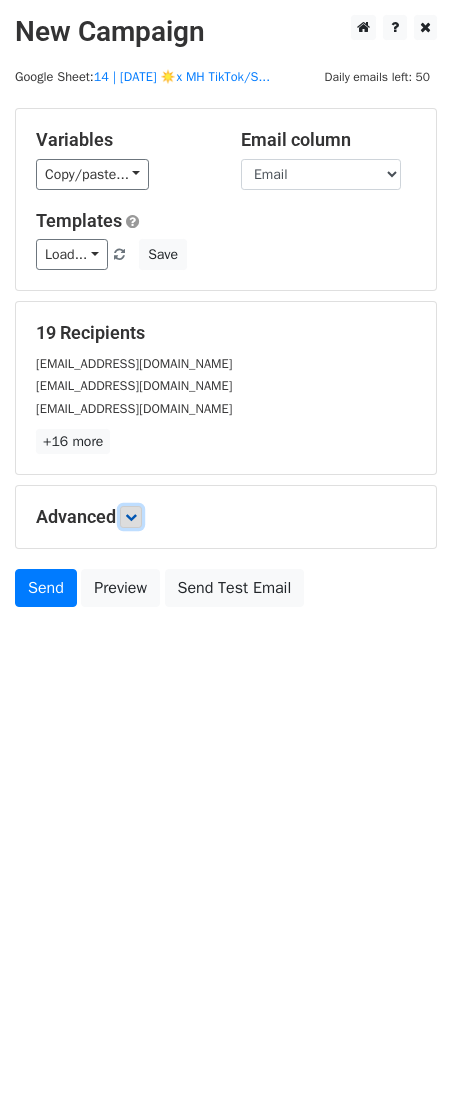 click at bounding box center (131, 517) 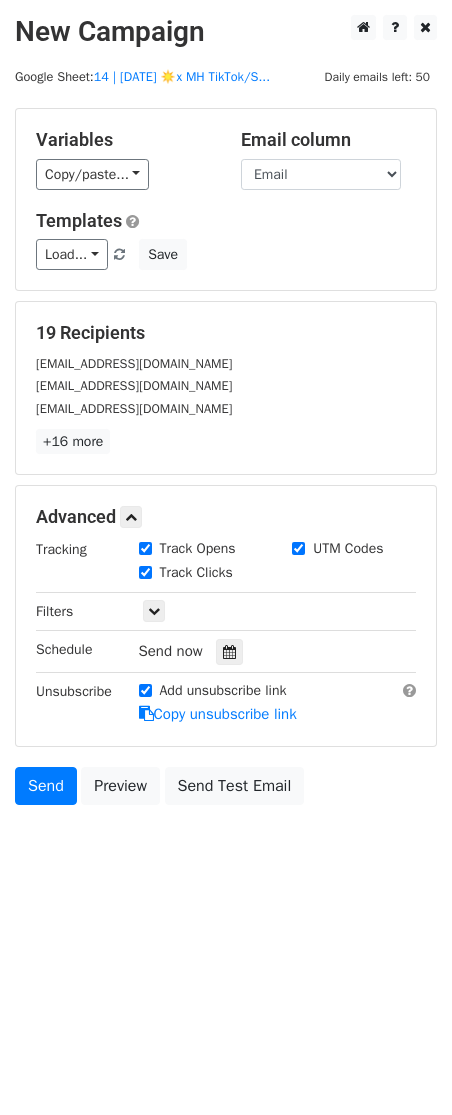 click on "+16 more" at bounding box center [226, 441] 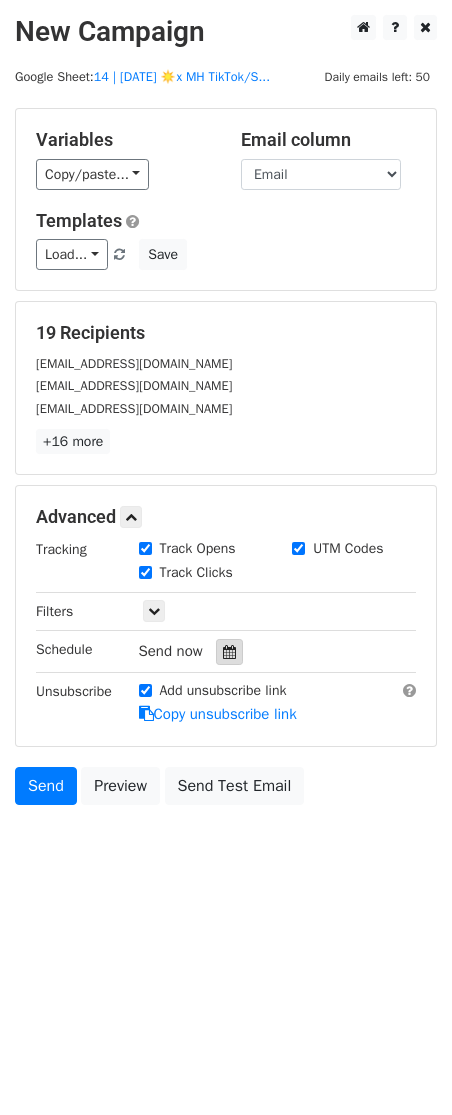 click at bounding box center [229, 652] 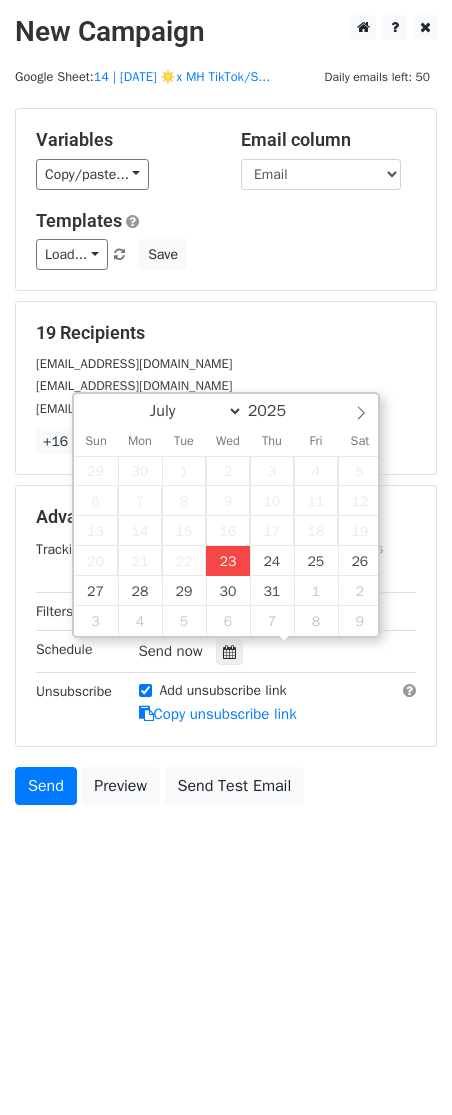 type on "2025-07-23 12:00" 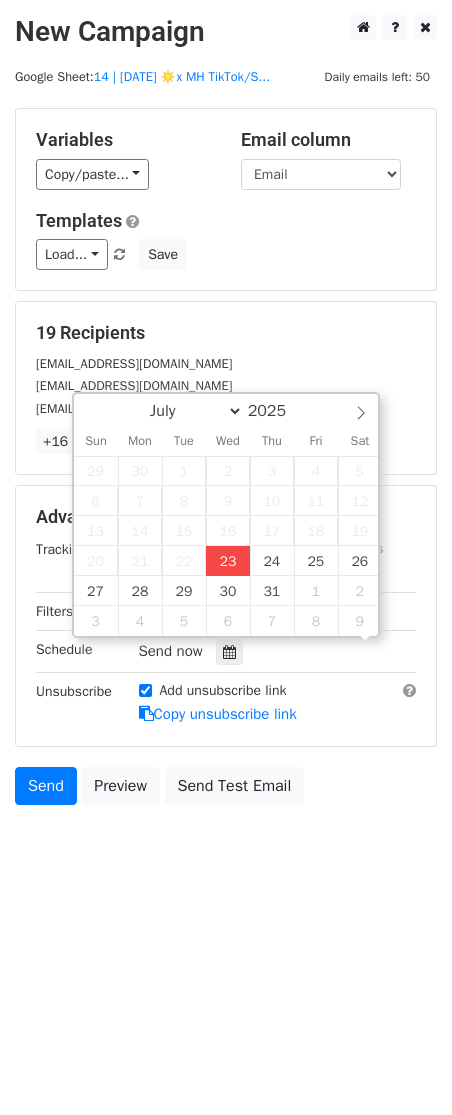 scroll, scrollTop: 1, scrollLeft: 0, axis: vertical 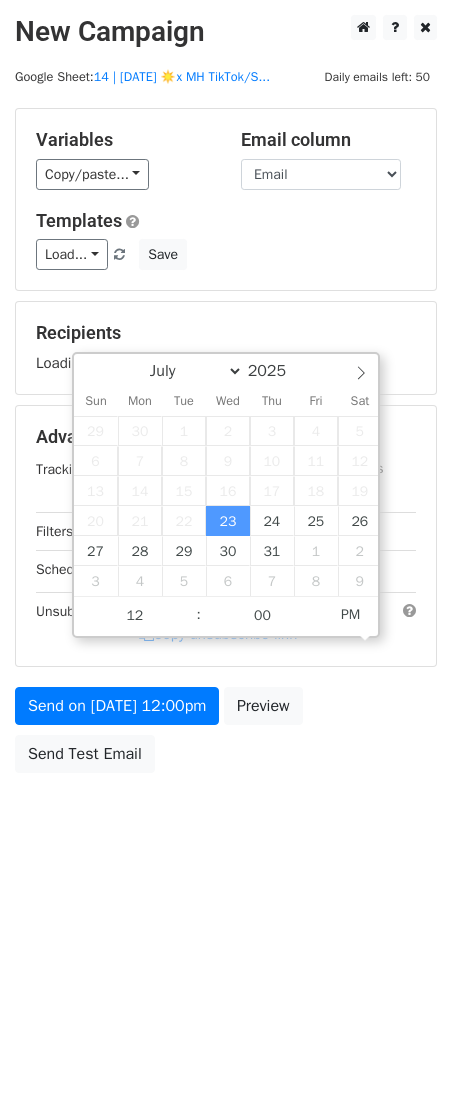click on "New Campaign
Daily emails left: 50
Google Sheet:
14 | JUL 23 ☀️x MH TikTok/S...
Variables
Copy/paste...
{{Email}}
Email column
Email
Templates
Load...
Marketing Strategy for Mental Health Pros
TikTok Starter Kit for Providers
Therapy Practice Growth
Marketing for Psychotherapists
Marketing Guide for Psychotherapists
Marketing for Psychotherapists
Psychology & Psychiatry Marketing Guide
Marketing for Clinical Practitioners
Mental Health Marketing Checklist
Mental Health Marketing Ideas
Therapy Practice Marketing Guide
Marketing to Grow Your Therapy Practice
Scale & Grow Your Therapy Practice
Marketing Checklist for Wellness Providers
Growth Marketing for Wellness Providers
Marketing Guide for Counselors & Therapists
Marketing Guide for Counselors
Marketing for Clinical Practices
Psychologist/Psychiatrist Marketing Guide
Psychologist/Psychiatrist Marketing Plan" at bounding box center [226, 557] 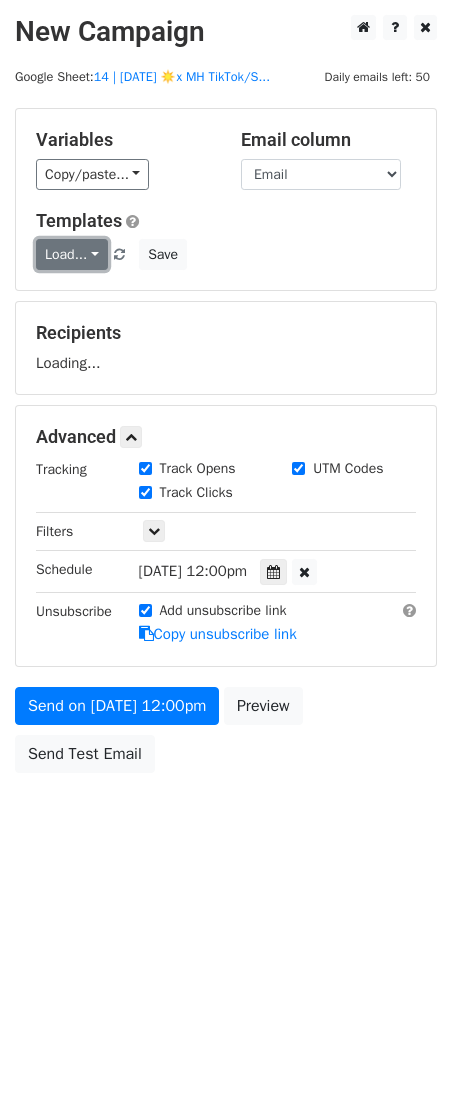 click on "Load..." at bounding box center (72, 254) 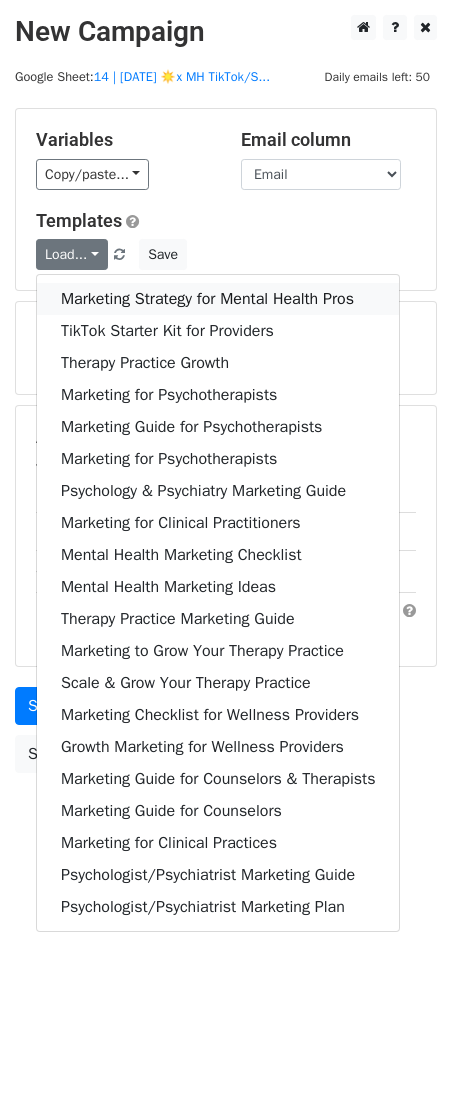 click on "Marketing Strategy for Mental Health Pros" at bounding box center (218, 299) 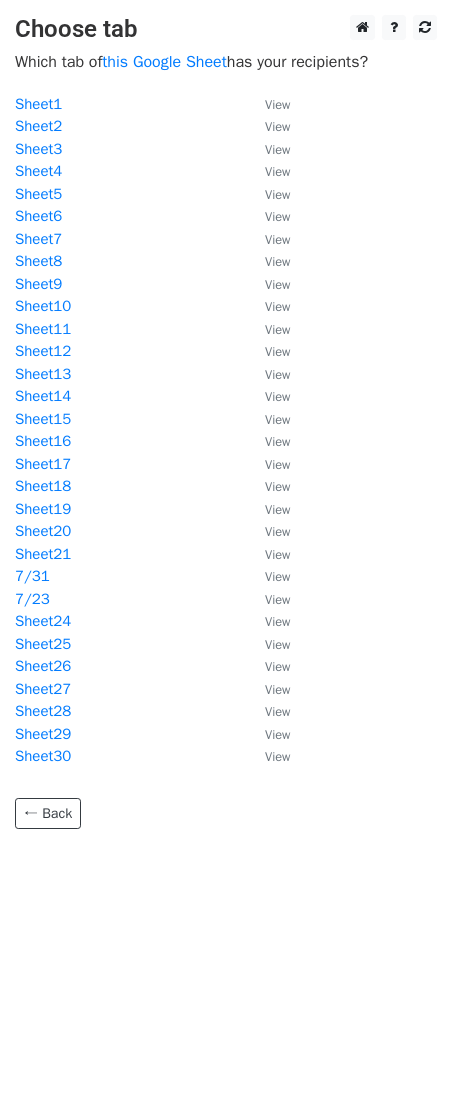 scroll, scrollTop: 0, scrollLeft: 0, axis: both 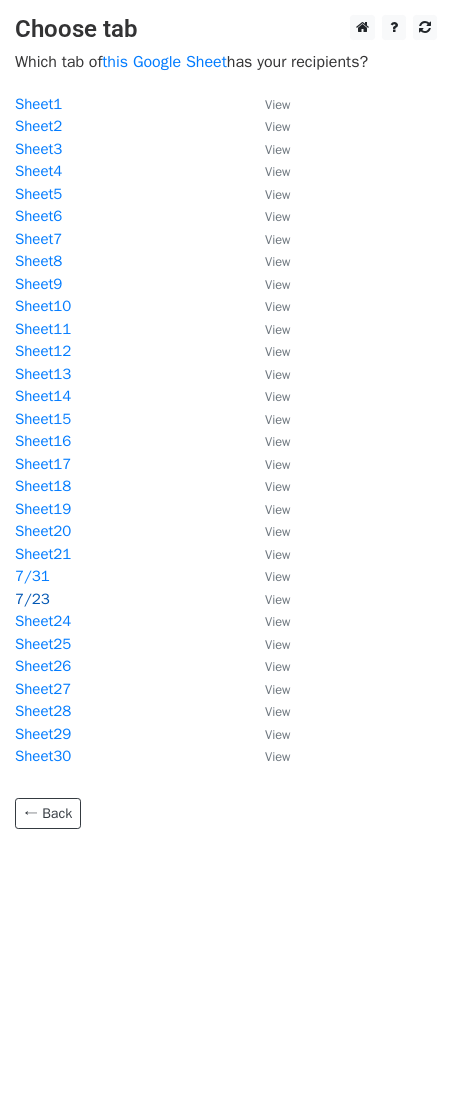 click on "7/23" at bounding box center [32, 599] 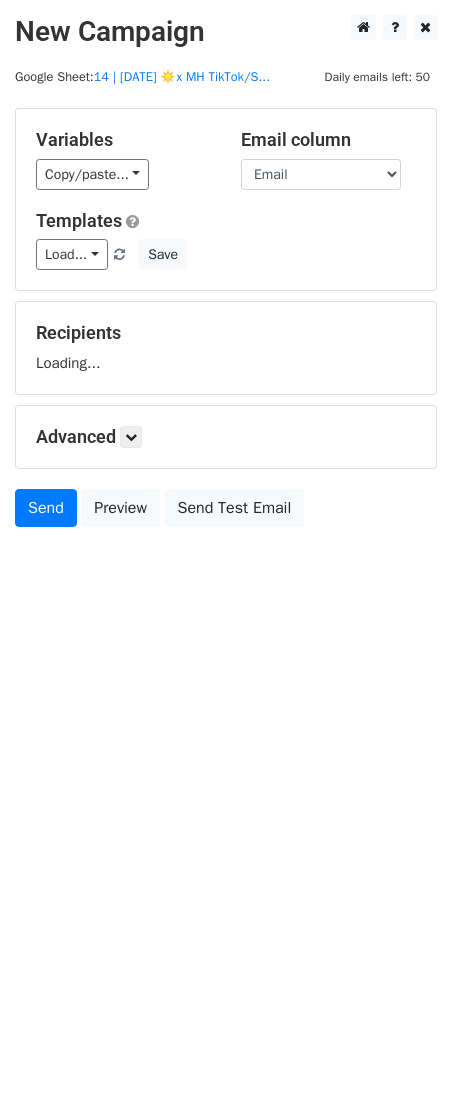 scroll, scrollTop: 0, scrollLeft: 0, axis: both 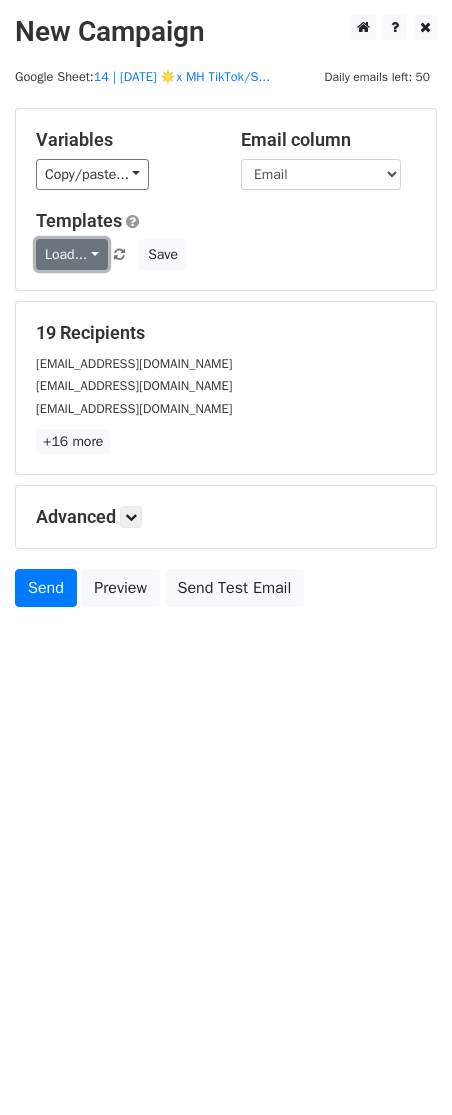 click on "Load..." at bounding box center [72, 254] 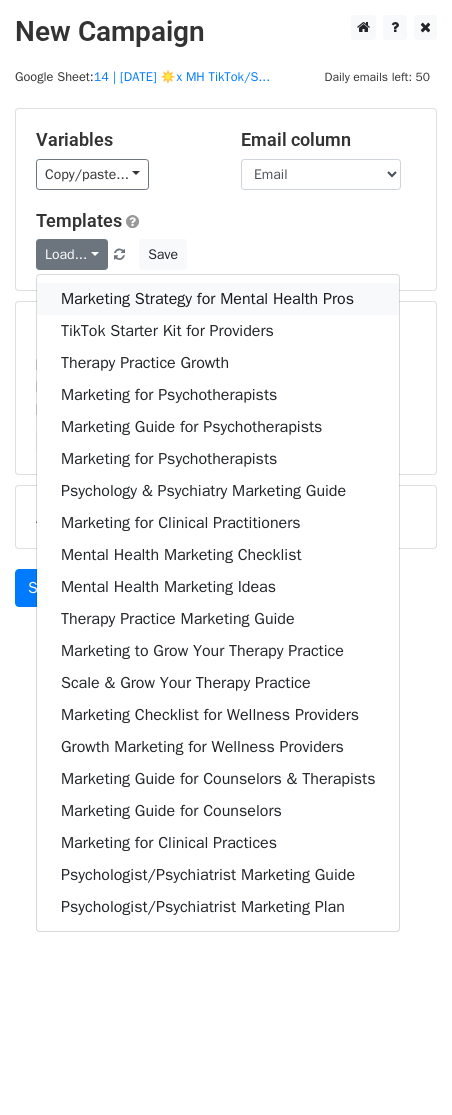 click on "Marketing Strategy for Mental Health Pros" at bounding box center (218, 299) 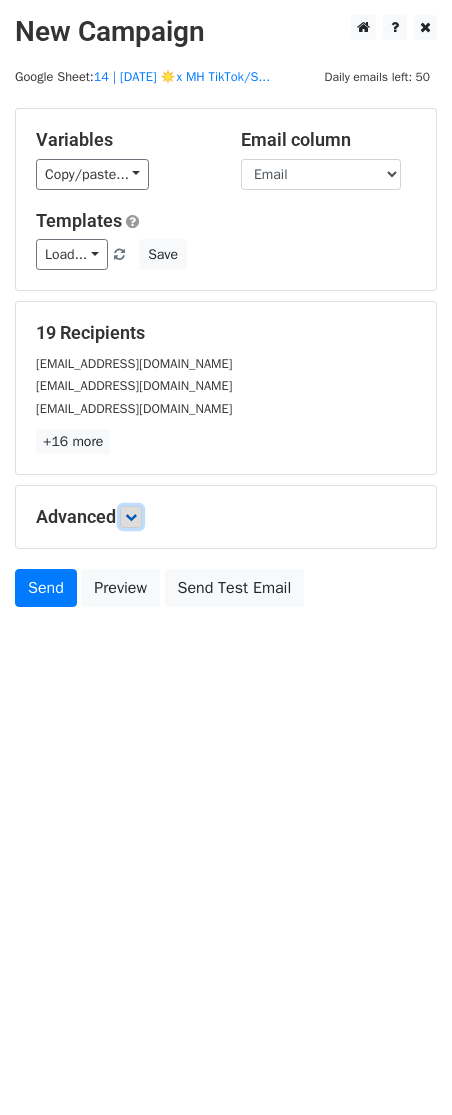 click at bounding box center (131, 517) 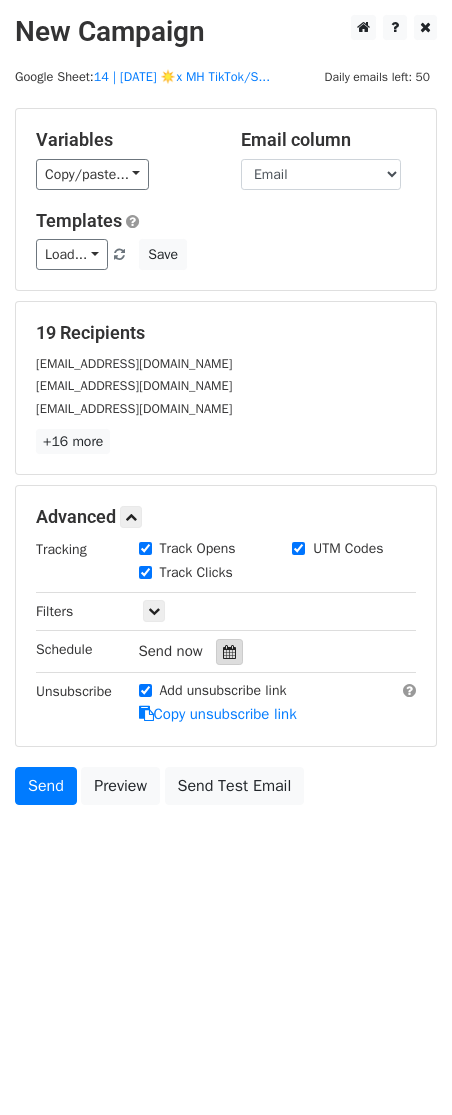 click at bounding box center (229, 652) 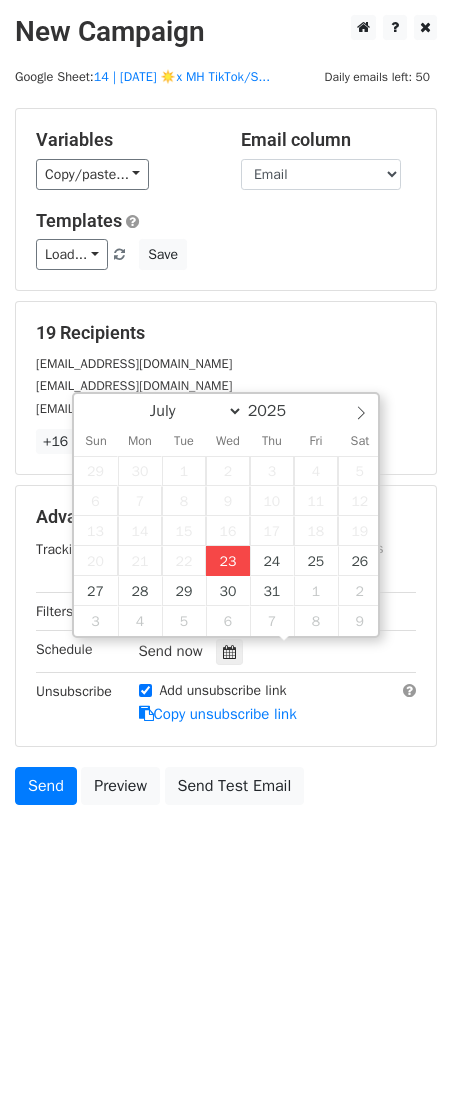 type on "2025-07-23 12:00" 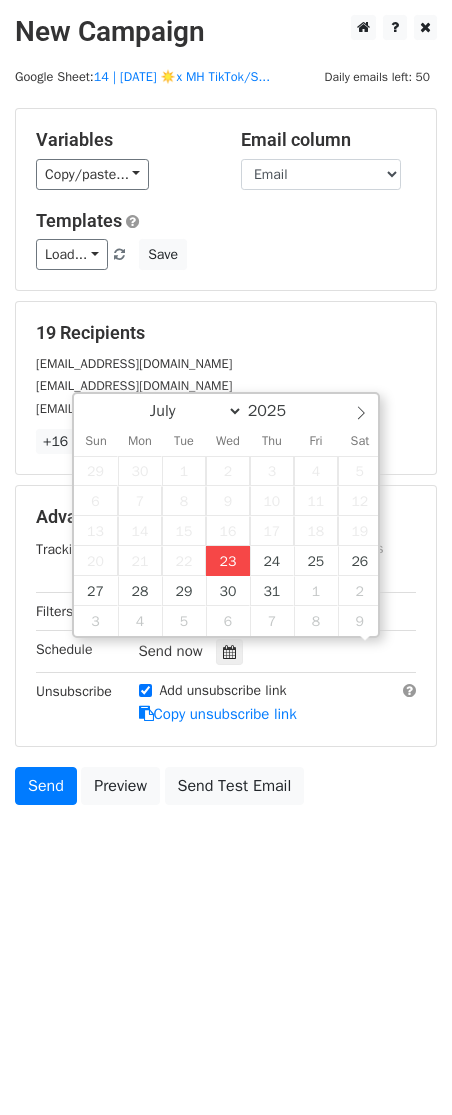 scroll, scrollTop: 1, scrollLeft: 0, axis: vertical 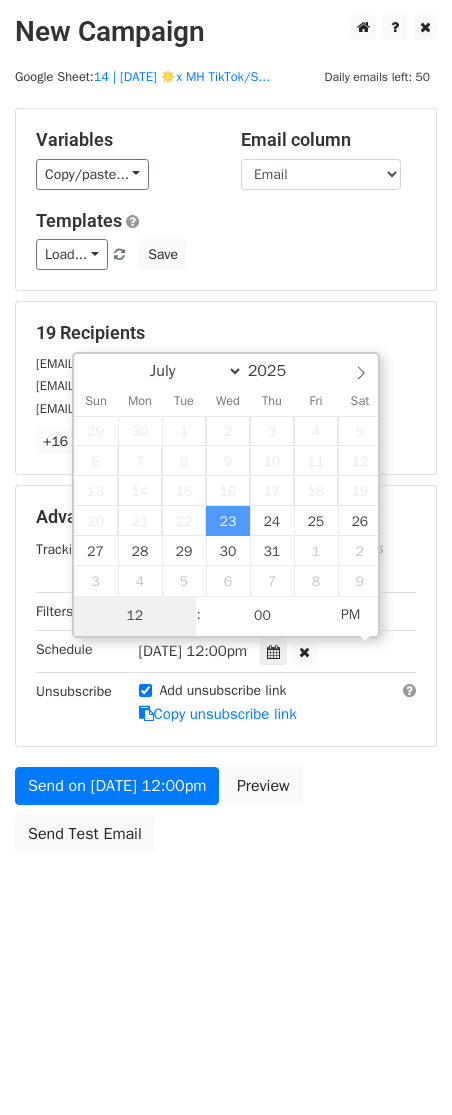 type on "3" 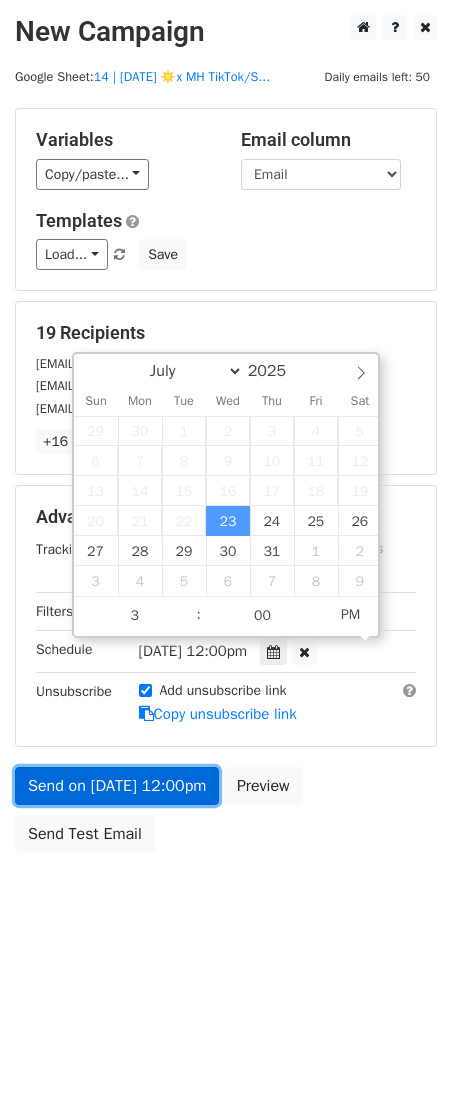 type on "2025-07-23 15:00" 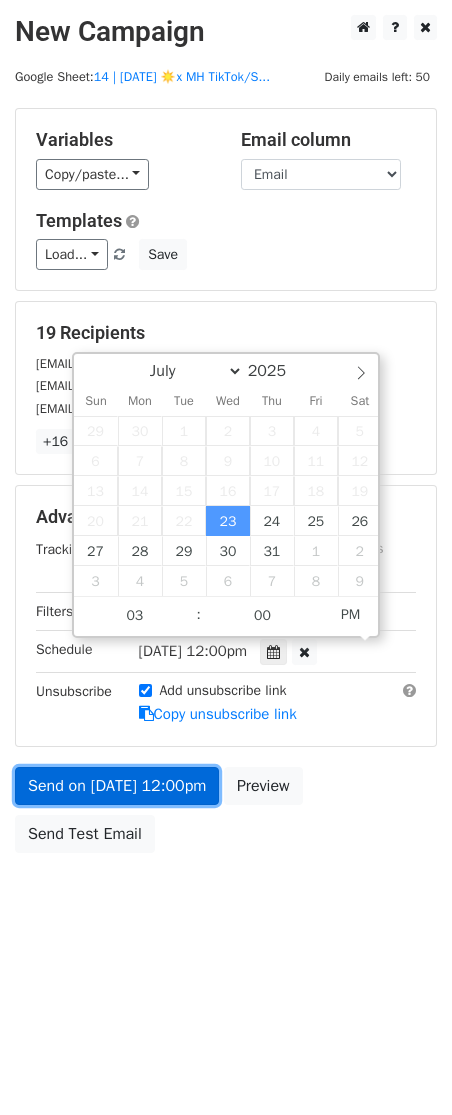 click on "Send on Jul 23 at 12:00pm" at bounding box center [117, 786] 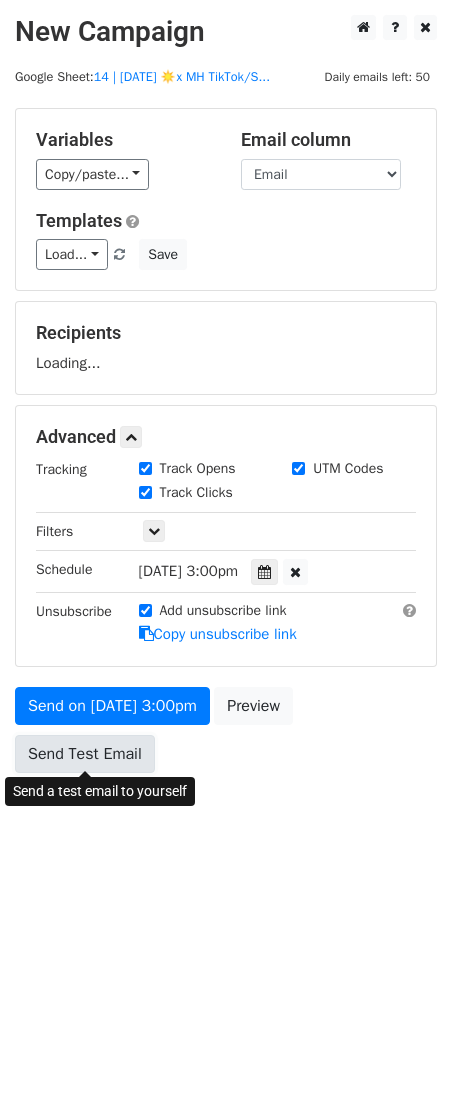 click on "Send Test Email" at bounding box center (85, 754) 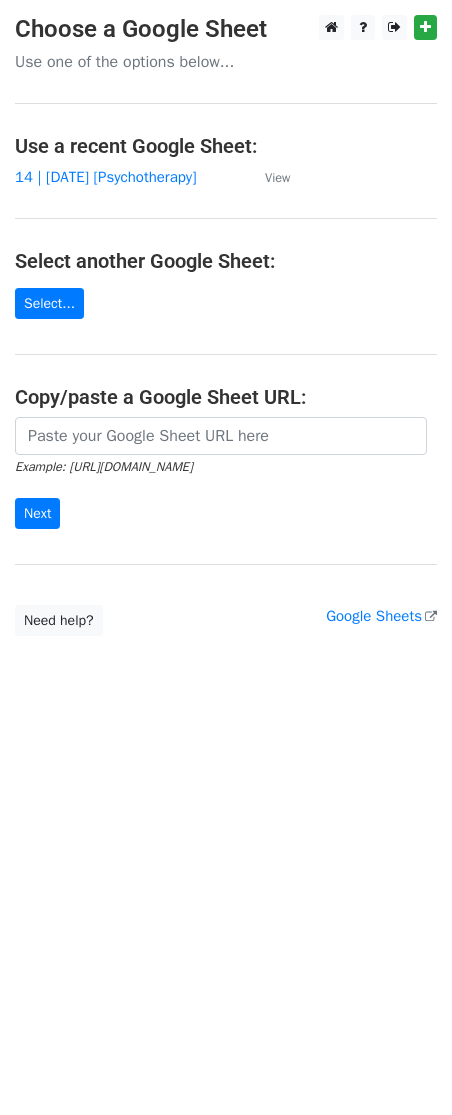 scroll, scrollTop: 0, scrollLeft: 0, axis: both 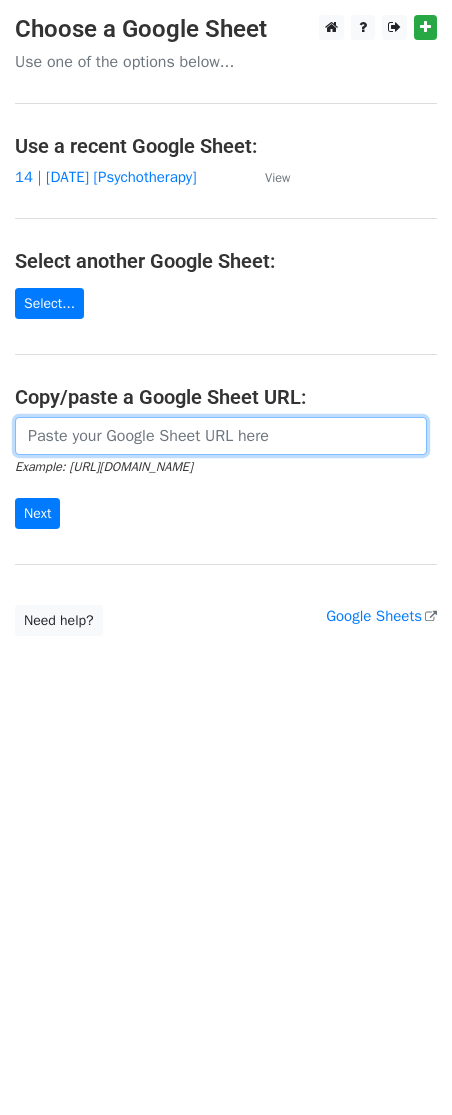 click at bounding box center [221, 436] 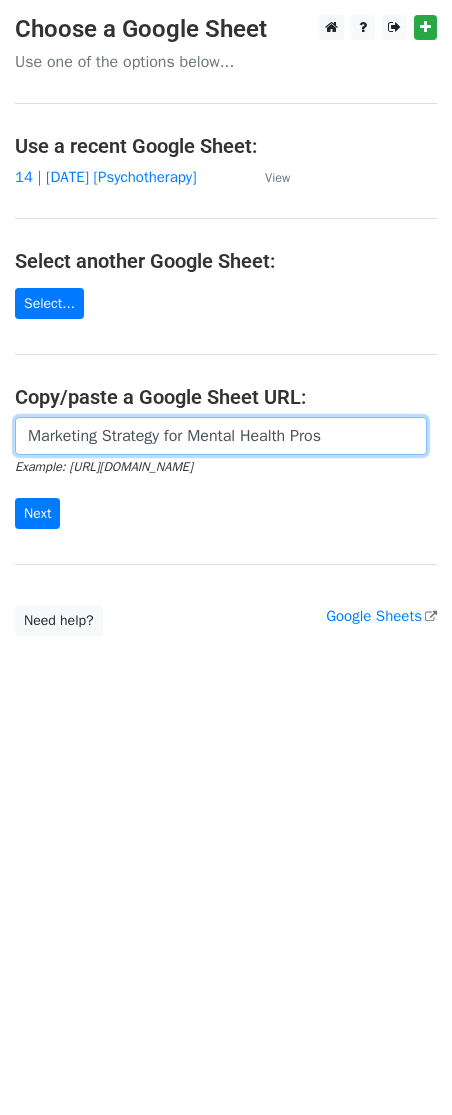 paste on "https://docs.google.com/spreadsheets/d/1THtGwULj_ec71wZKlJrYM_bBPejFZXhgFWXbWsmG4G4/edit?gid=692082072#gid=692082072" 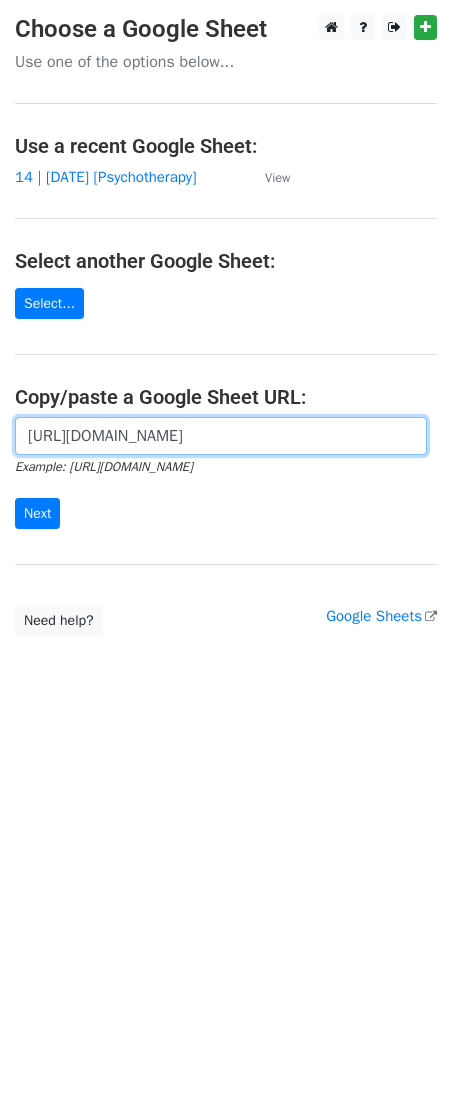 scroll, scrollTop: 0, scrollLeft: 615, axis: horizontal 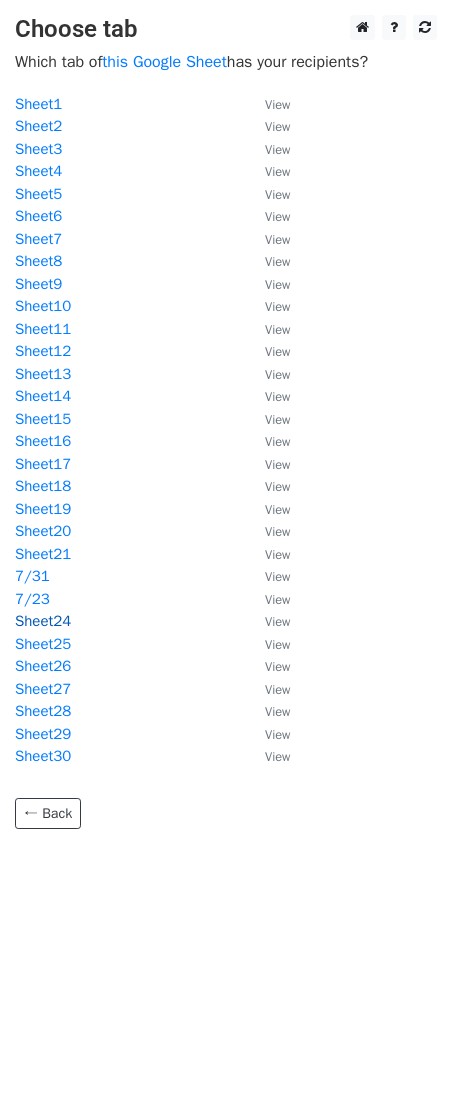 click on "Sheet24" at bounding box center (43, 621) 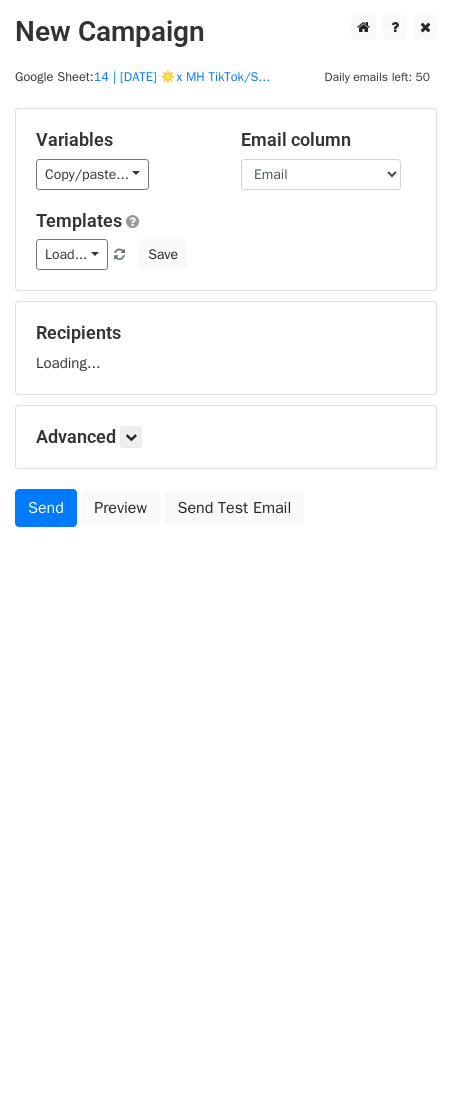 scroll, scrollTop: 0, scrollLeft: 0, axis: both 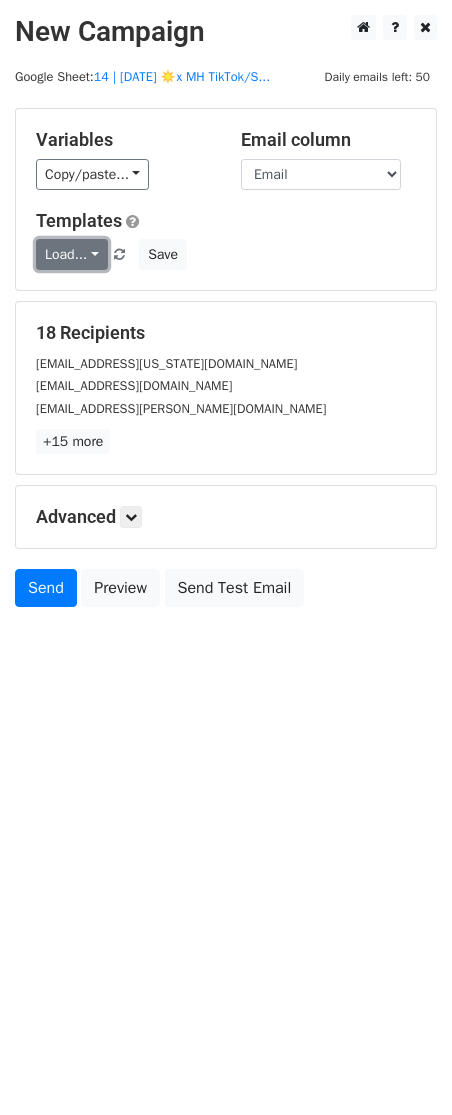 click on "Load..." at bounding box center [72, 254] 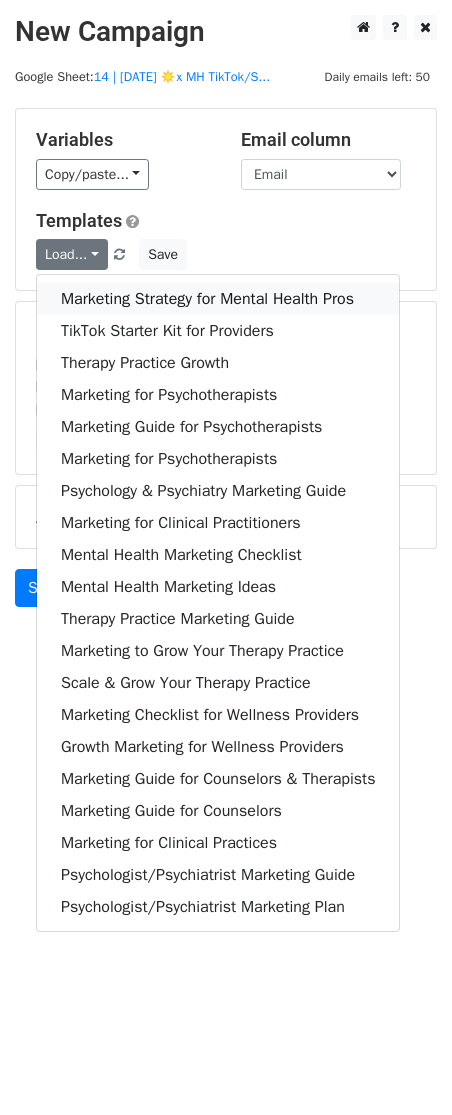 click on "Marketing Strategy for Mental Health Pros" at bounding box center (218, 299) 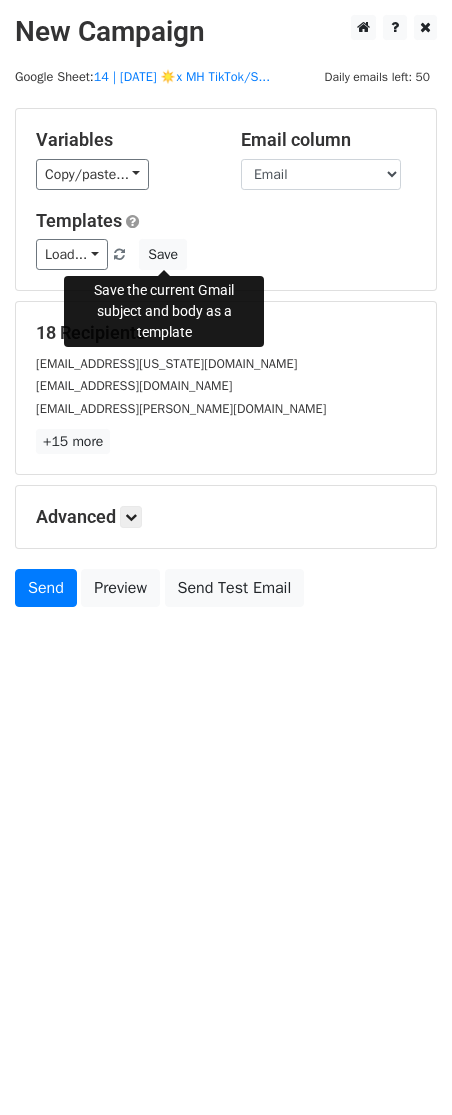 click on "Load...
Marketing Strategy for Mental Health Pros
TikTok Starter Kit for Providers
Therapy Practice Growth
Marketing for Psychotherapists
Marketing Guide for Psychotherapists
Marketing for Psychotherapists
Psychology & Psychiatry Marketing Guide
Marketing for Clinical Practitioners
Mental Health Marketing Checklist
Mental Health Marketing Ideas
Therapy Practice Marketing Guide
Marketing to Grow Your Therapy Practice
Scale & Grow Your Therapy Practice
Marketing Checklist for Wellness Providers
Growth Marketing for Wellness Providers
Marketing Guide for Counselors & Therapists
Marketing Guide for Counselors
Marketing for Clinical Practices
Psychologist/Psychiatrist Marketing Guide
Psychologist/Psychiatrist Marketing Plan
Save" at bounding box center (226, 254) 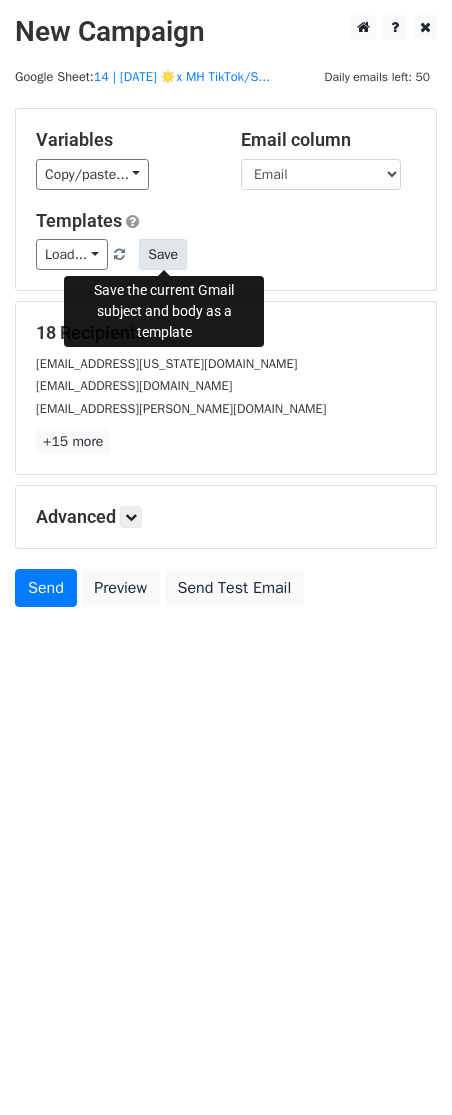 type 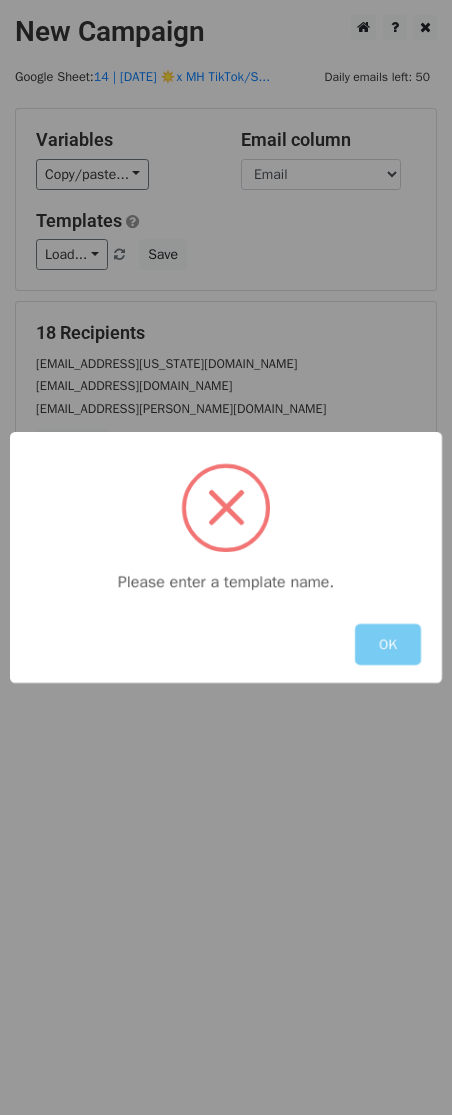 click on "OK" at bounding box center [388, 644] 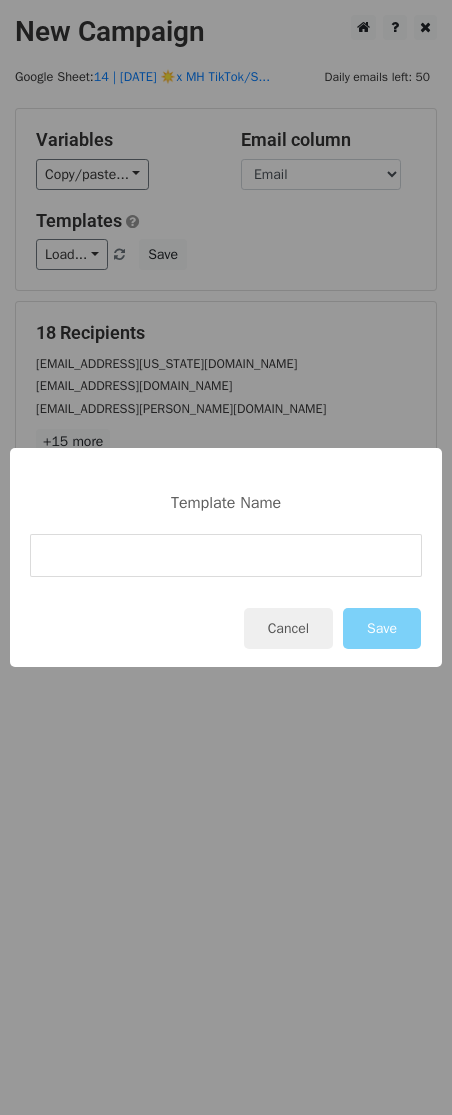 click on "Template Name
Cancel
Save" at bounding box center (226, 557) 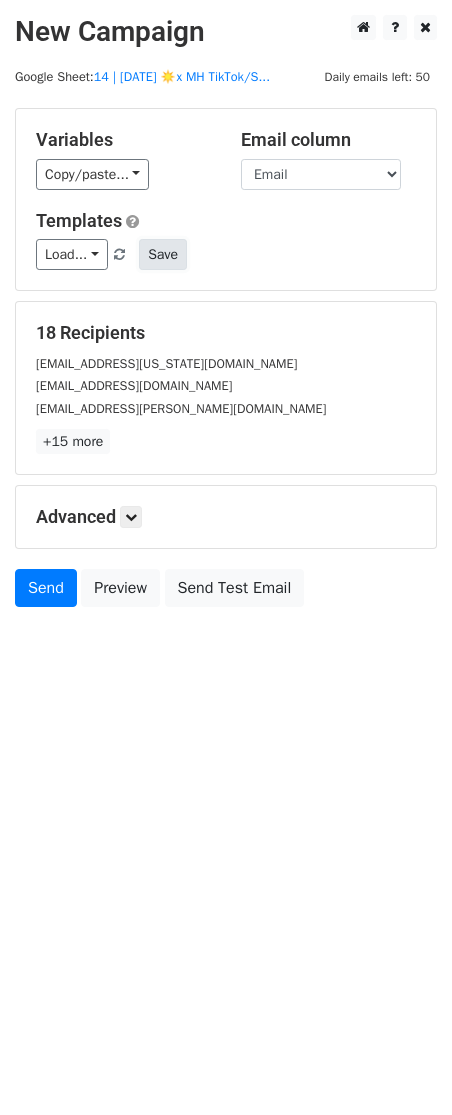 click on "Save" at bounding box center [163, 254] 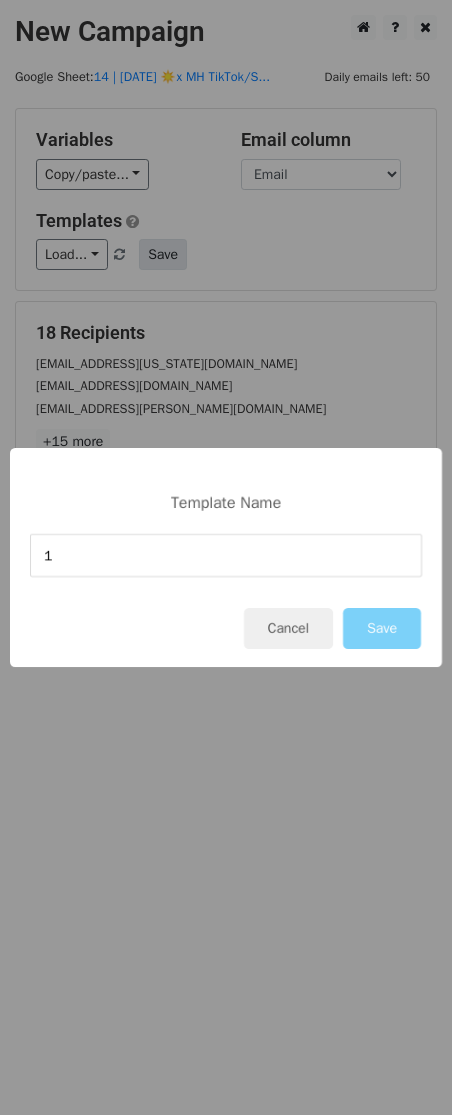 type on "1" 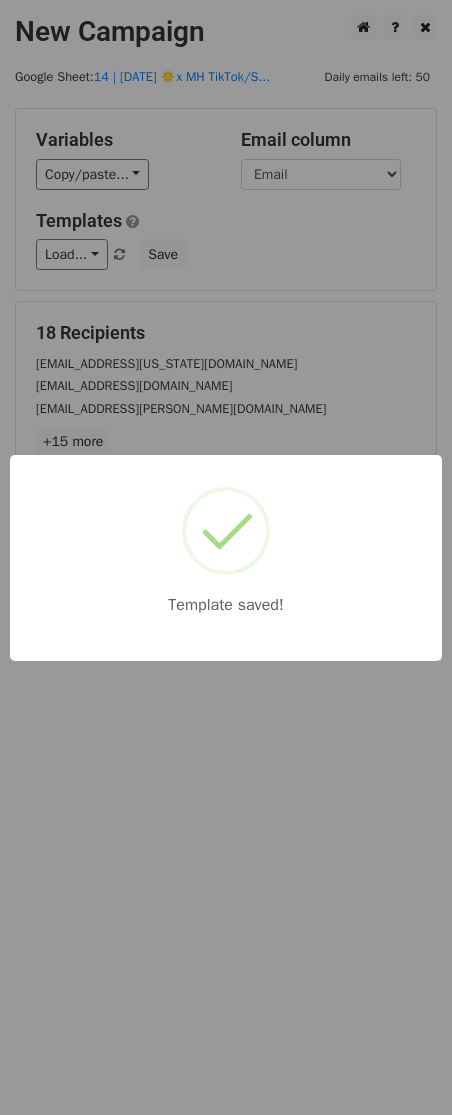 click on "Template saved!" at bounding box center (226, 557) 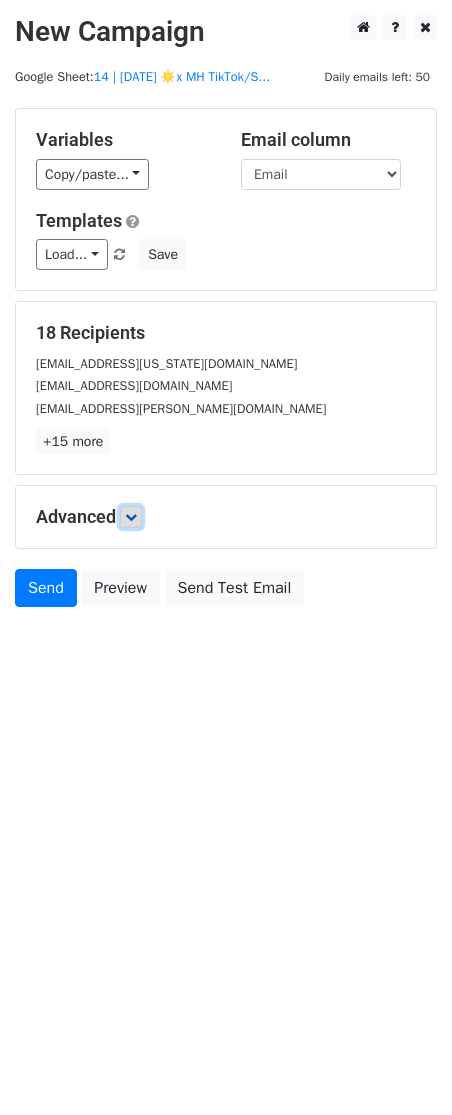 click at bounding box center (131, 517) 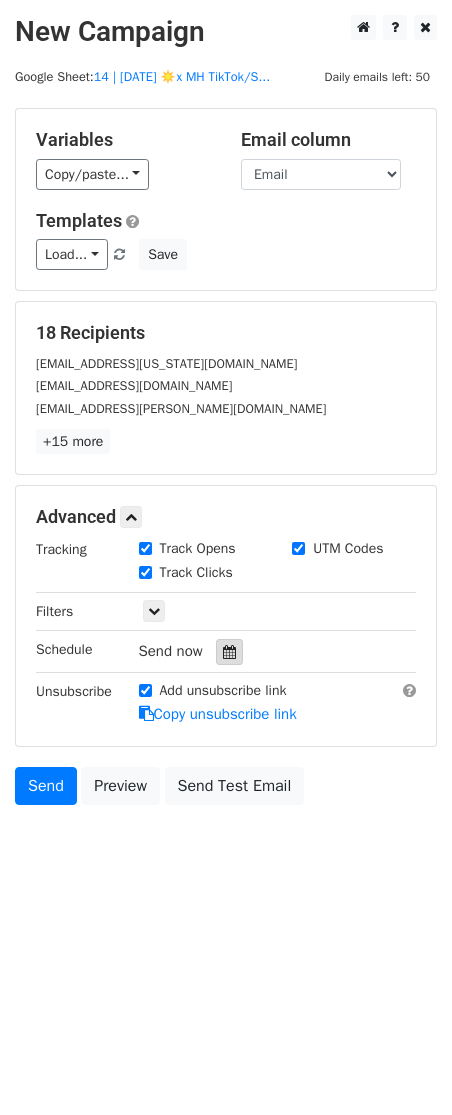 click at bounding box center [229, 652] 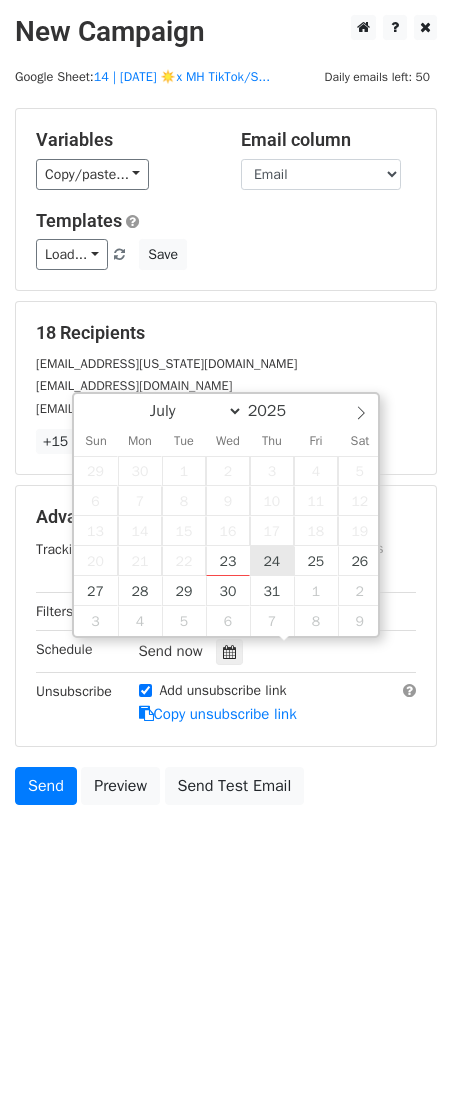 type on "2025-07-24 12:00" 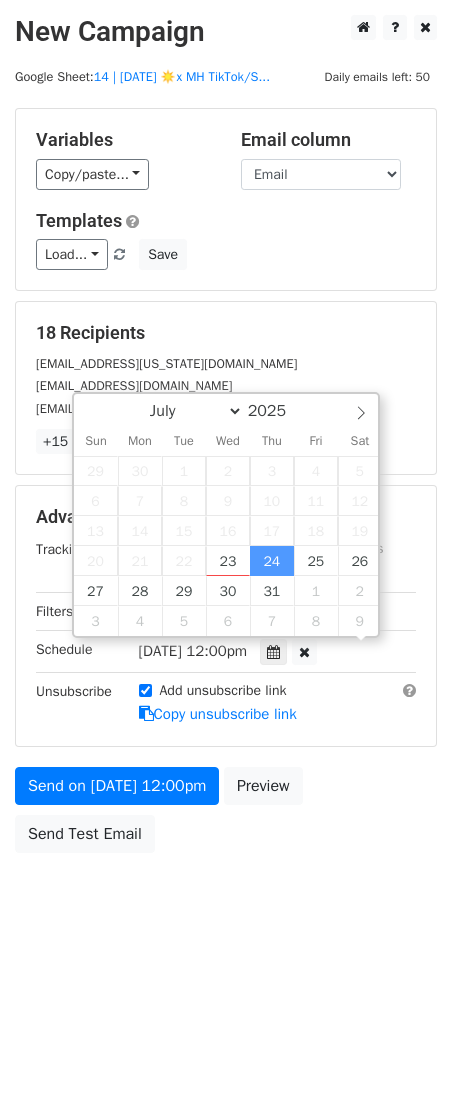 scroll, scrollTop: 1, scrollLeft: 0, axis: vertical 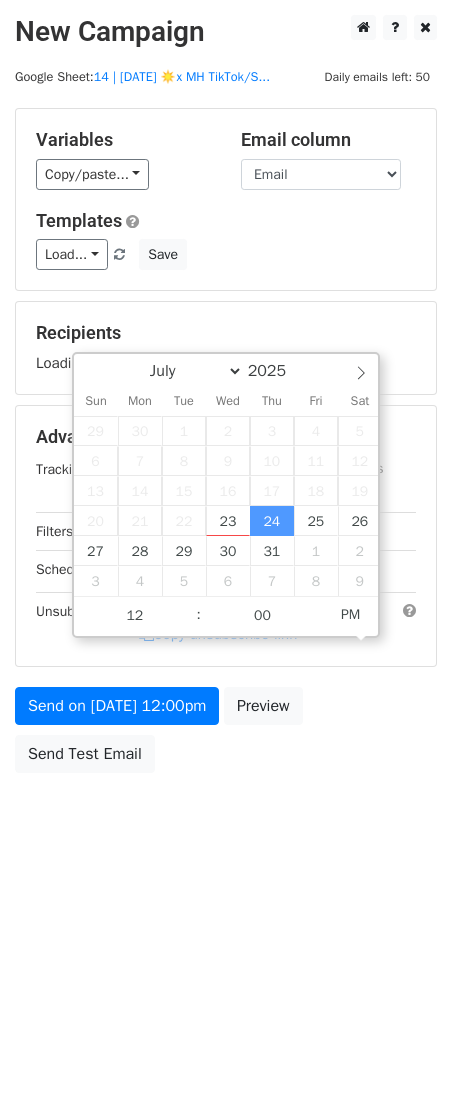 click on "Send on Jul 24 at 12:00pm
Preview
Send Test Email" at bounding box center (226, 735) 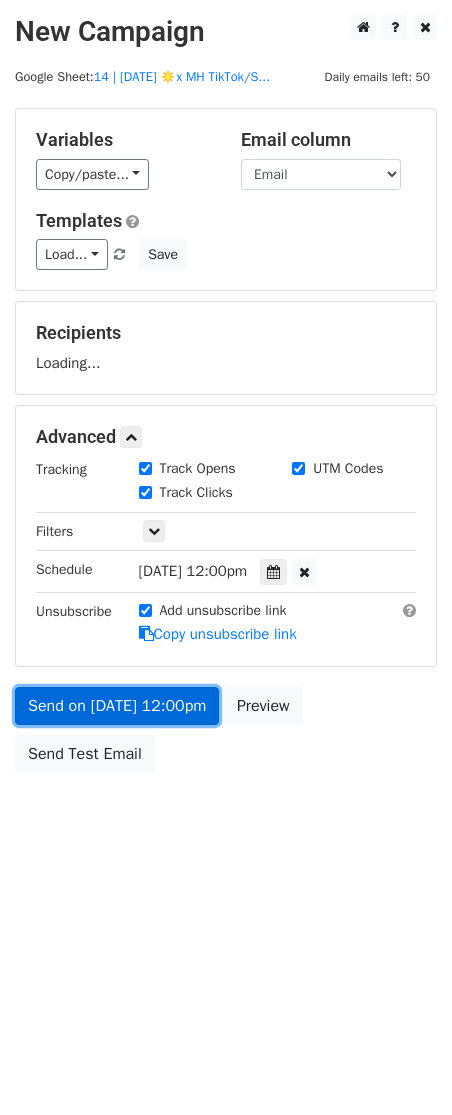 click on "Send on Jul 24 at 12:00pm" at bounding box center (117, 706) 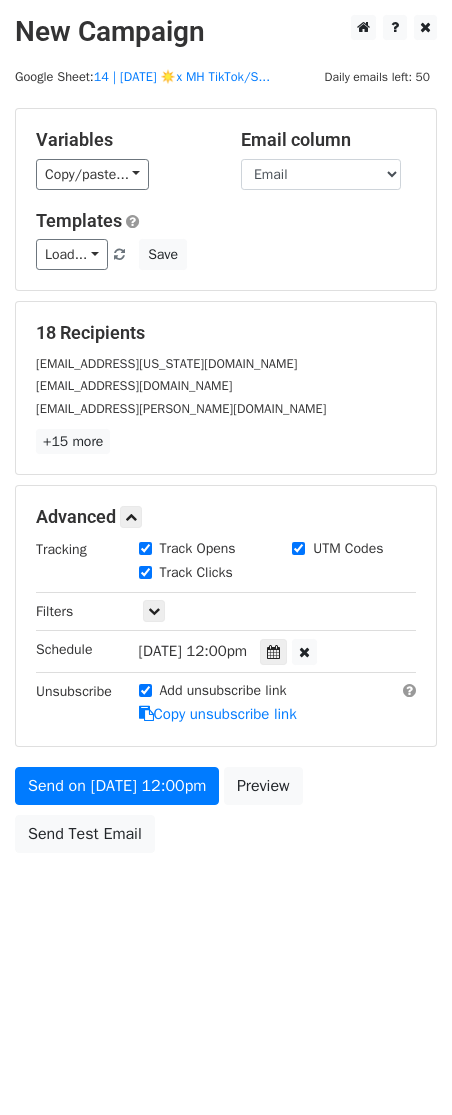 click on "Advanced
Tracking
Track Opens
UTM Codes
Track Clicks
Filters
Only include spreadsheet rows that match the following filters:
Schedule
Thu, Jul 24, 12:00pm
2025-07-24 12:00
Unsubscribe
Add unsubscribe link
Copy unsubscribe link" at bounding box center [226, 615] 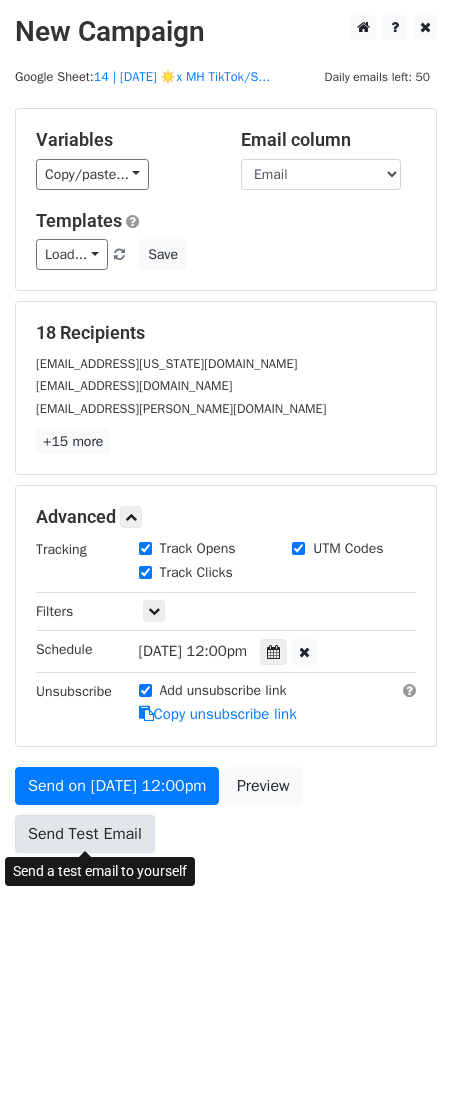 click on "Send Test Email" at bounding box center [85, 834] 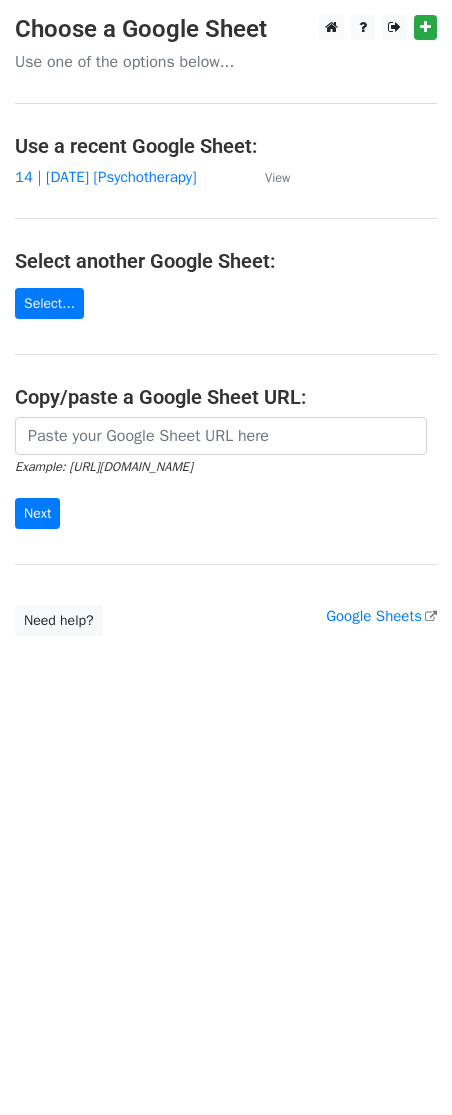 scroll, scrollTop: 0, scrollLeft: 0, axis: both 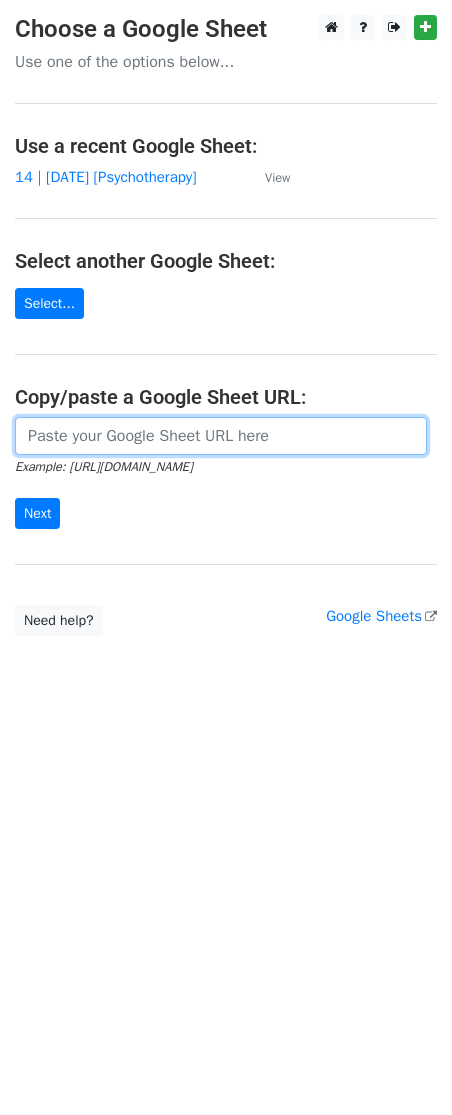 click at bounding box center [221, 436] 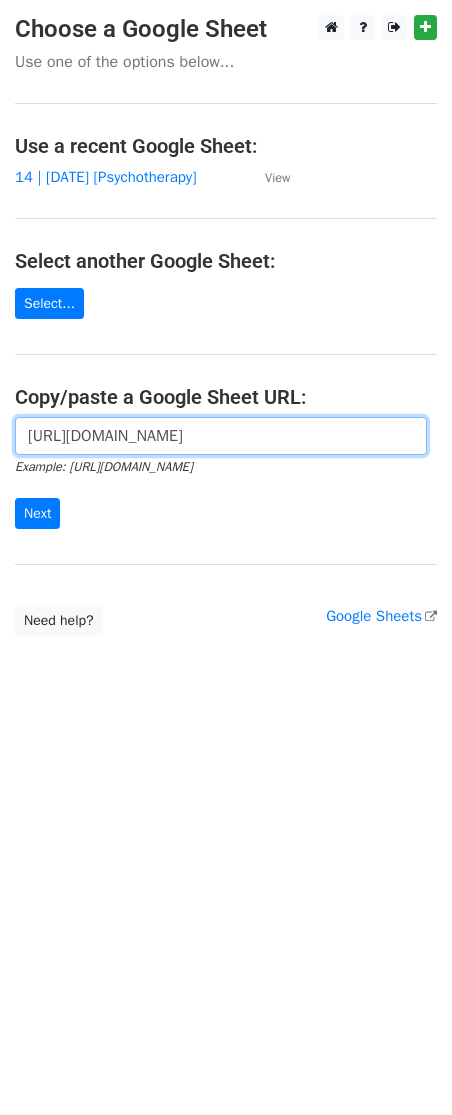 scroll, scrollTop: 0, scrollLeft: 615, axis: horizontal 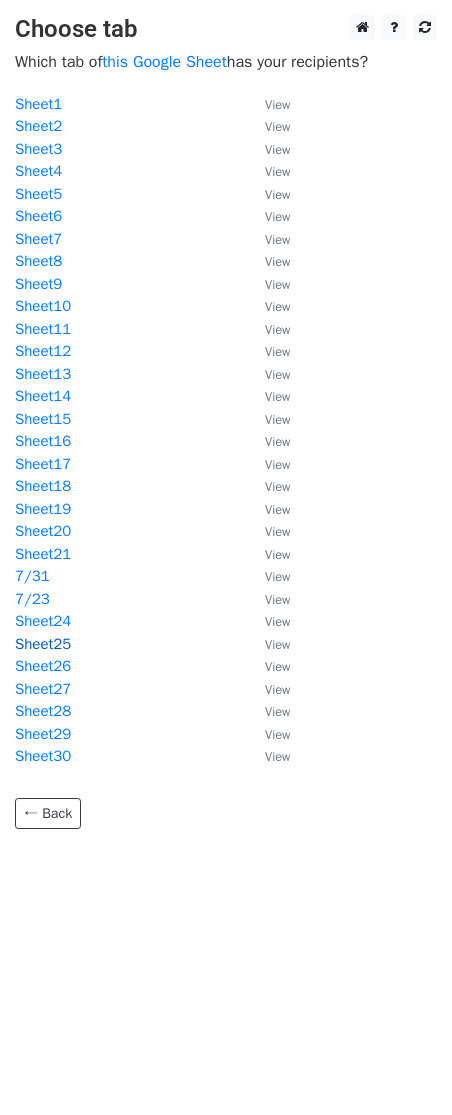 click on "Sheet25" at bounding box center (43, 644) 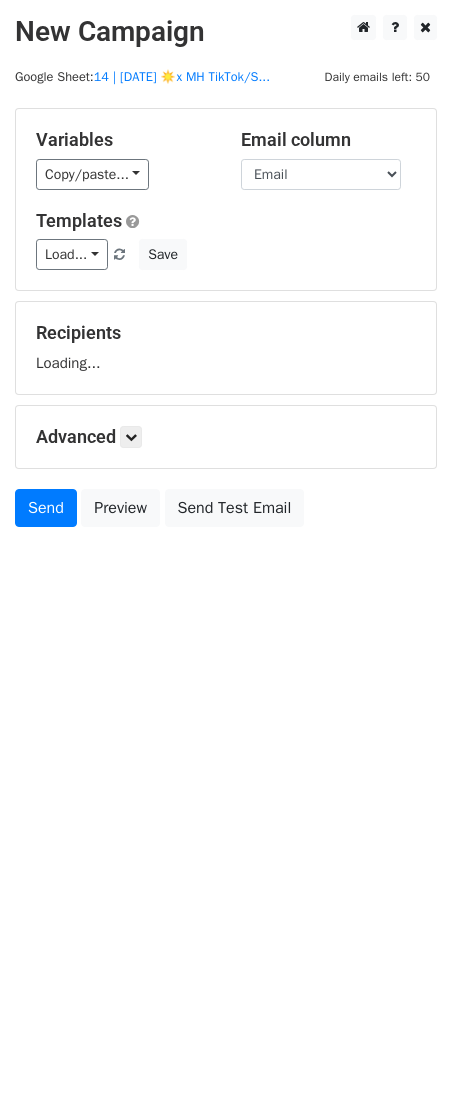 scroll, scrollTop: 0, scrollLeft: 0, axis: both 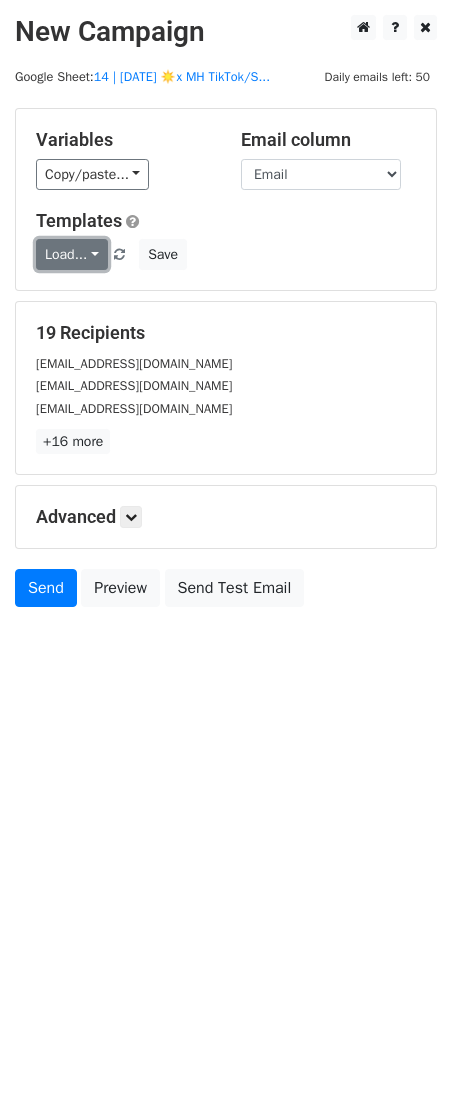click on "Load..." at bounding box center [72, 254] 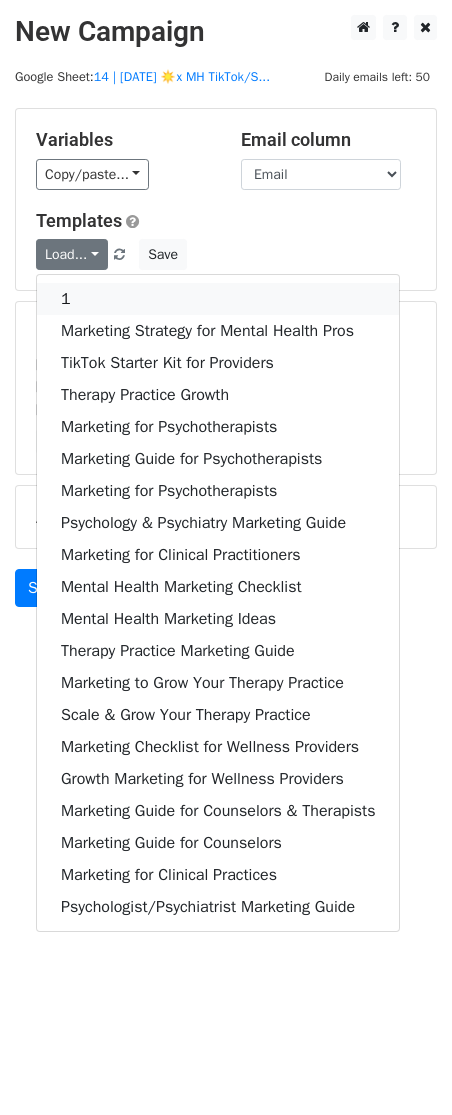 click on "1" at bounding box center [218, 299] 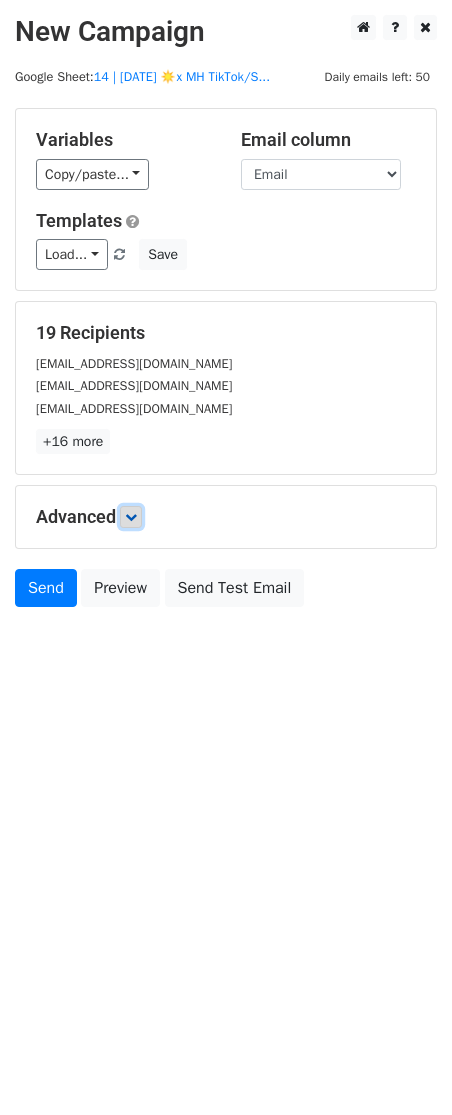 click at bounding box center [131, 517] 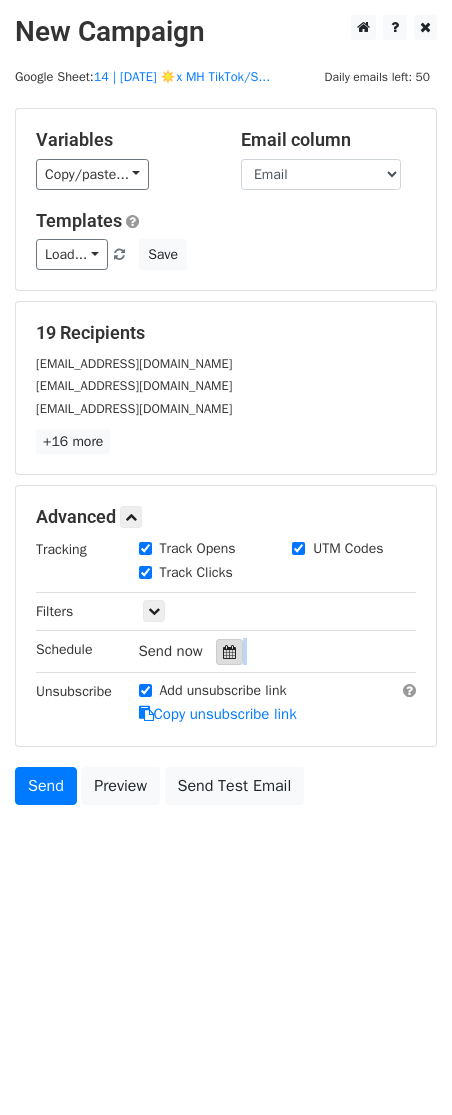 click on "Tracking
Track Opens
UTM Codes
Track Clicks
Filters
Only include spreadsheet rows that match the following filters:
Schedule
Send now
Unsubscribe
Add unsubscribe link
Copy unsubscribe link" at bounding box center [226, 632] 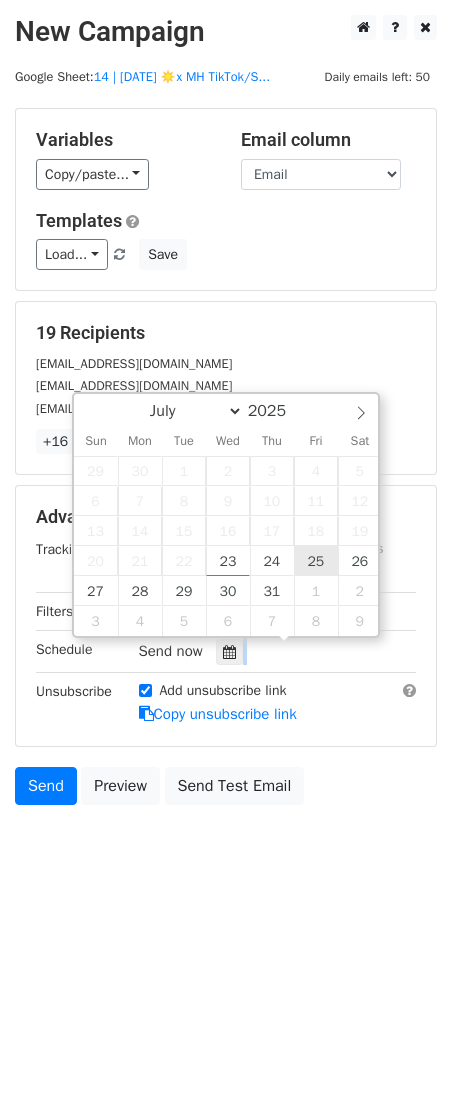 type on "2025-07-25 12:00" 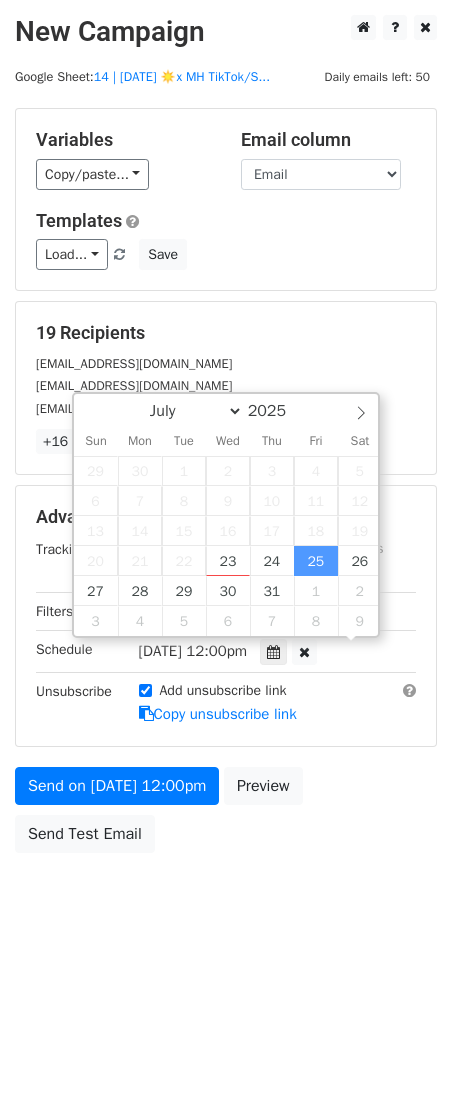 scroll, scrollTop: 1, scrollLeft: 0, axis: vertical 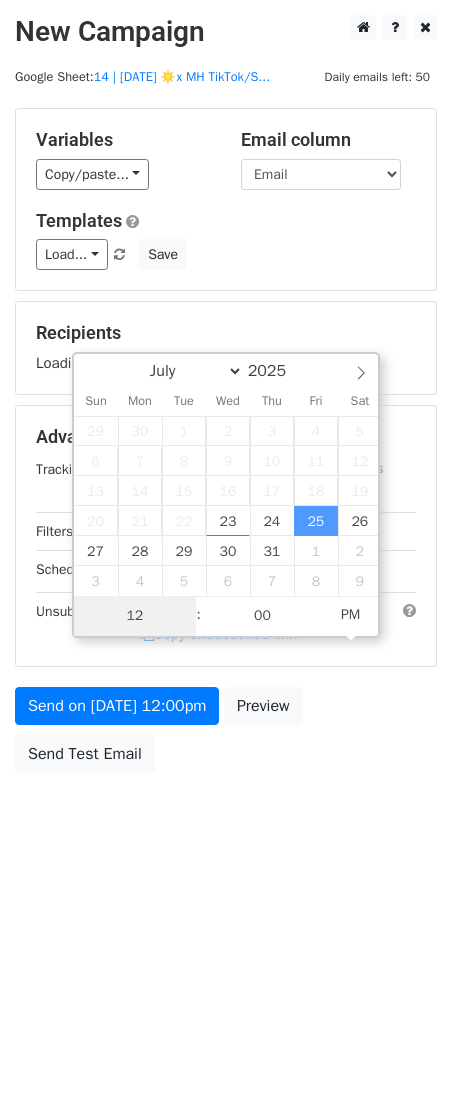 type on "2" 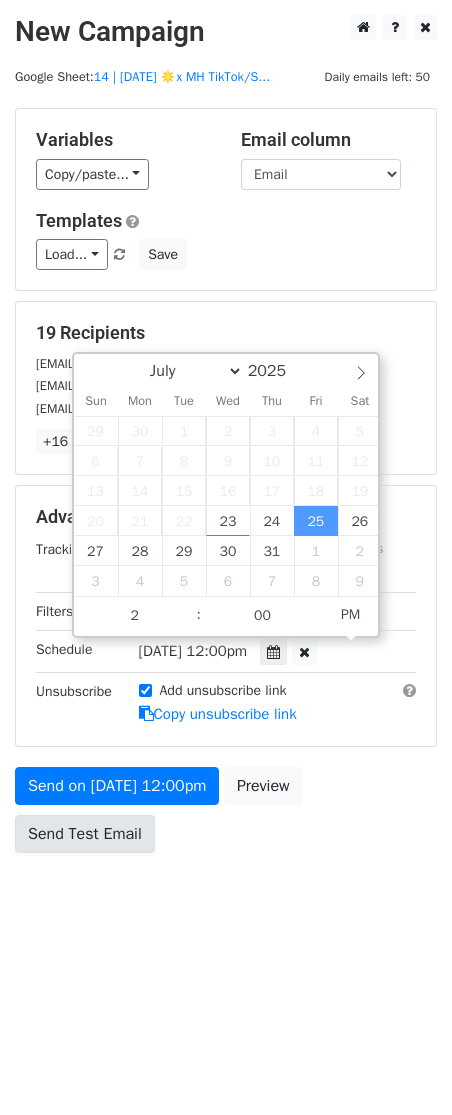 type on "2025-07-25 14:00" 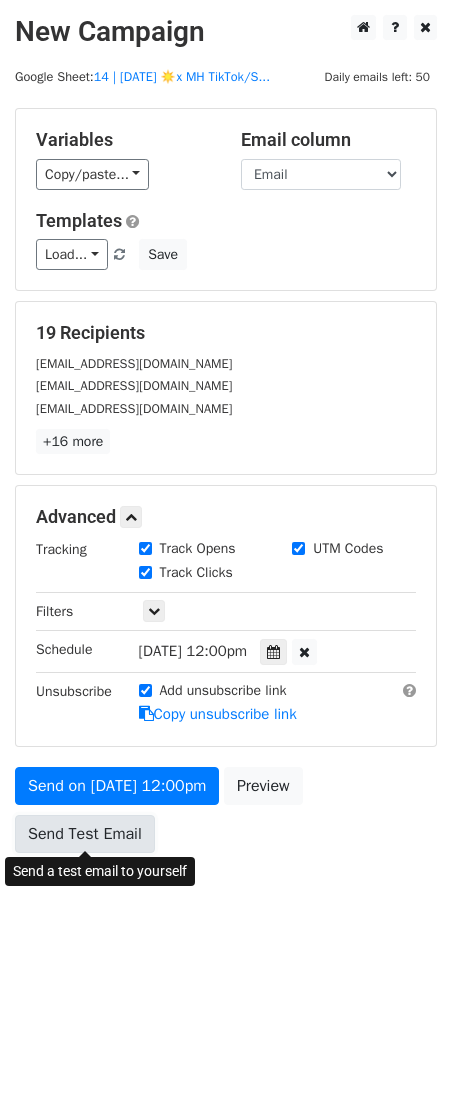 click on "Send Test Email" at bounding box center (85, 834) 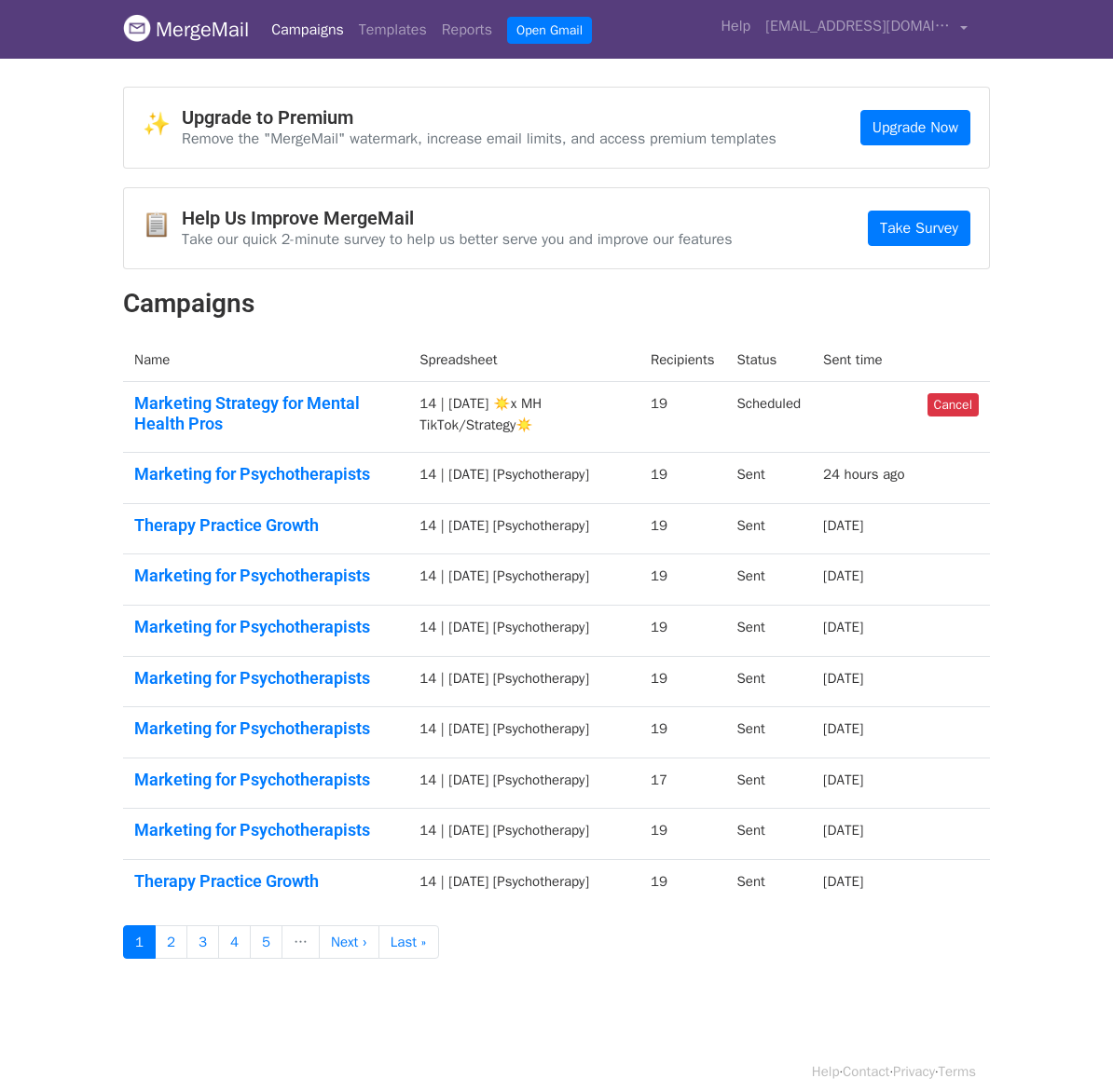 scroll, scrollTop: 0, scrollLeft: 0, axis: both 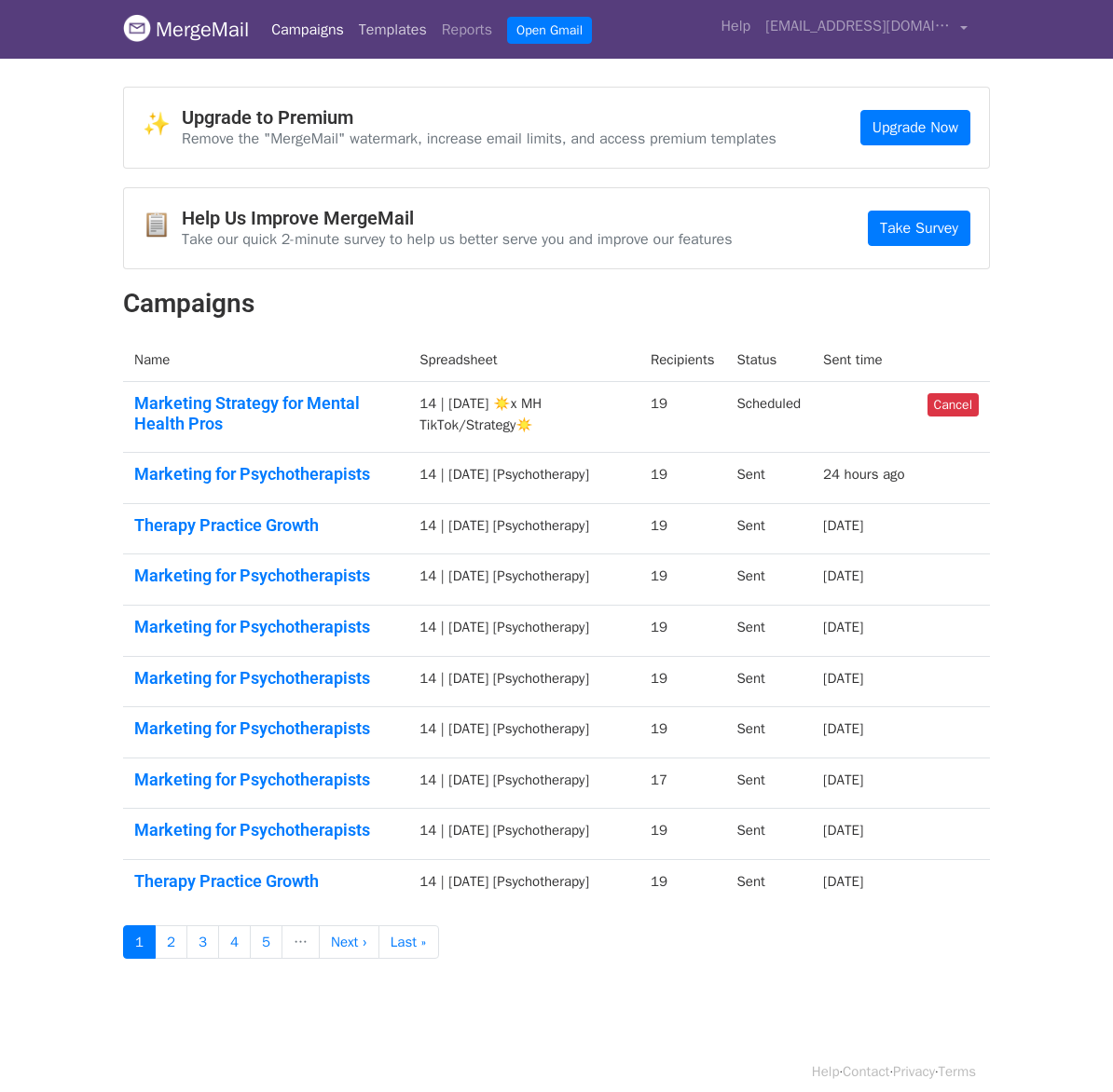 click on "Templates" at bounding box center [392, 30] 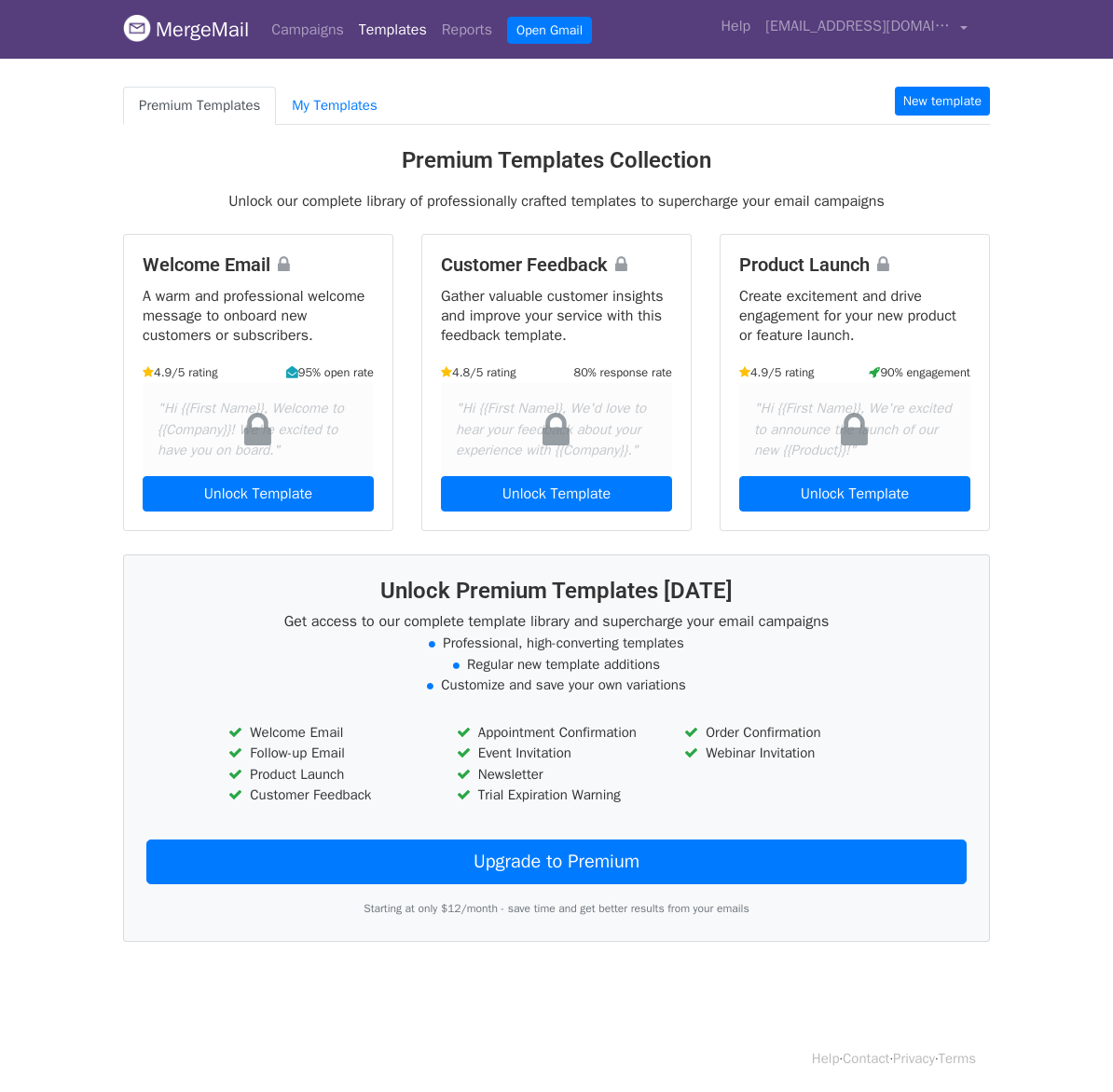 scroll, scrollTop: 0, scrollLeft: 0, axis: both 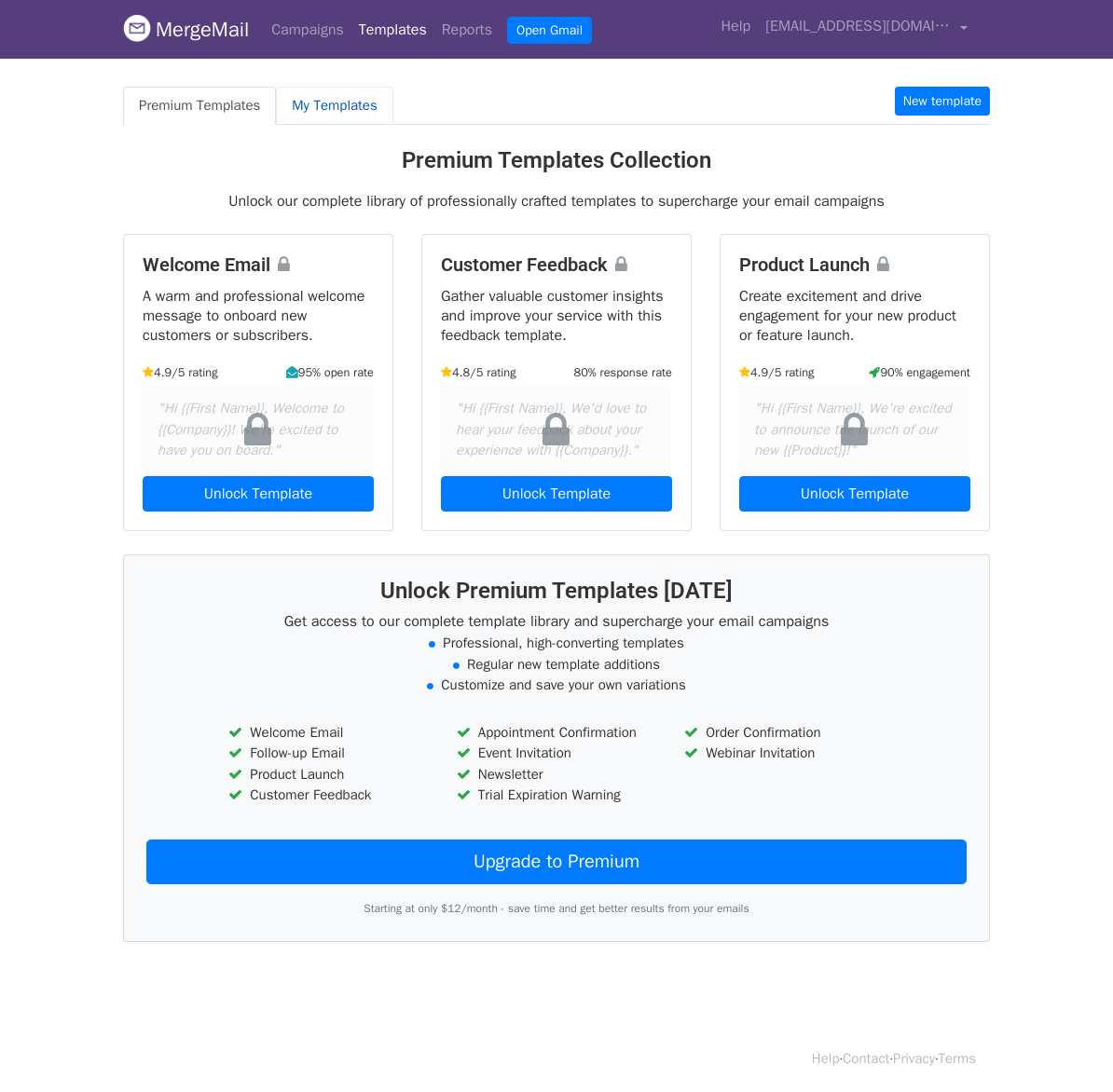 click on "My Templates" at bounding box center (334, 105) 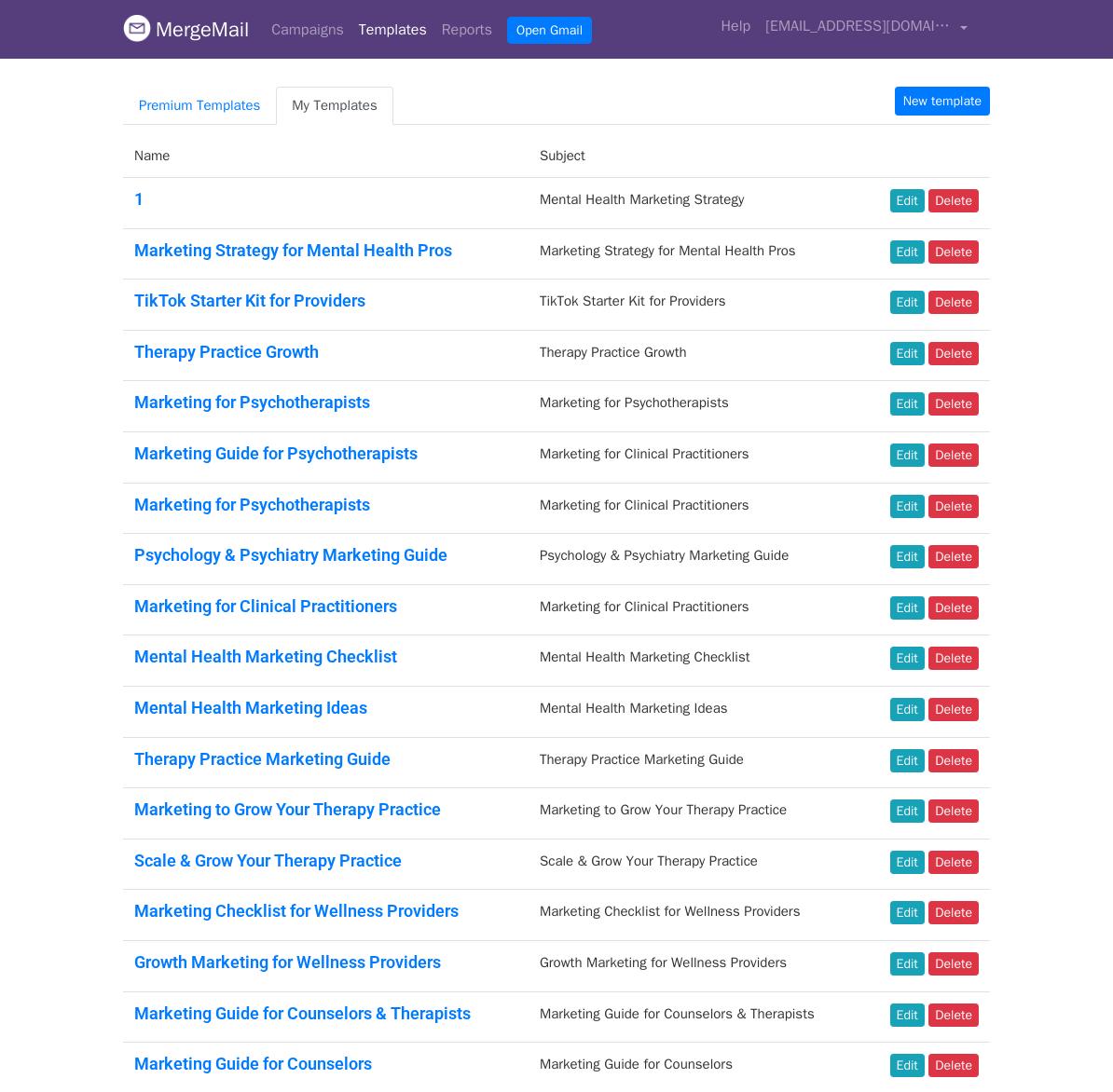 scroll, scrollTop: 0, scrollLeft: 0, axis: both 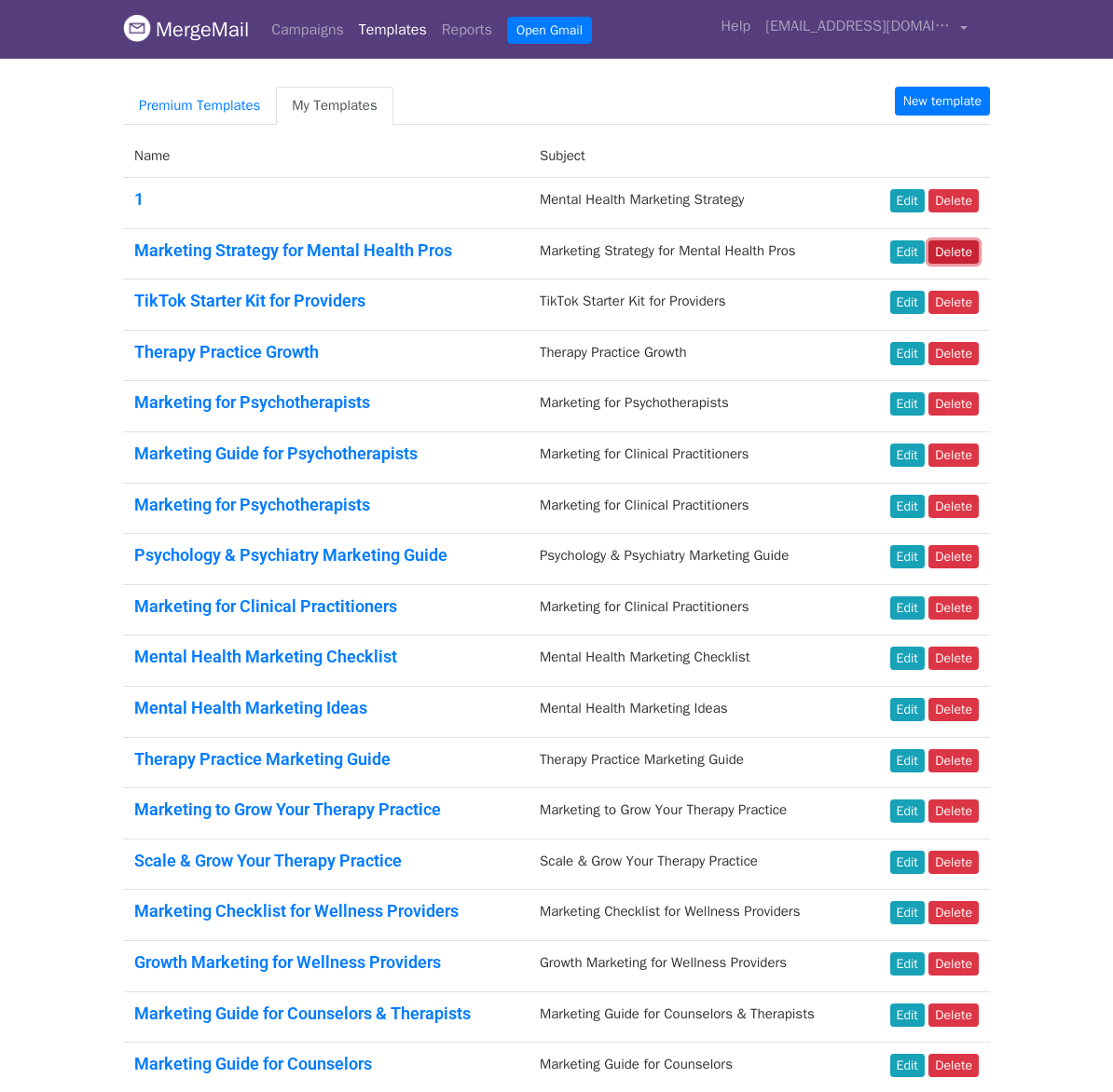click on "Delete" at bounding box center [954, 252] 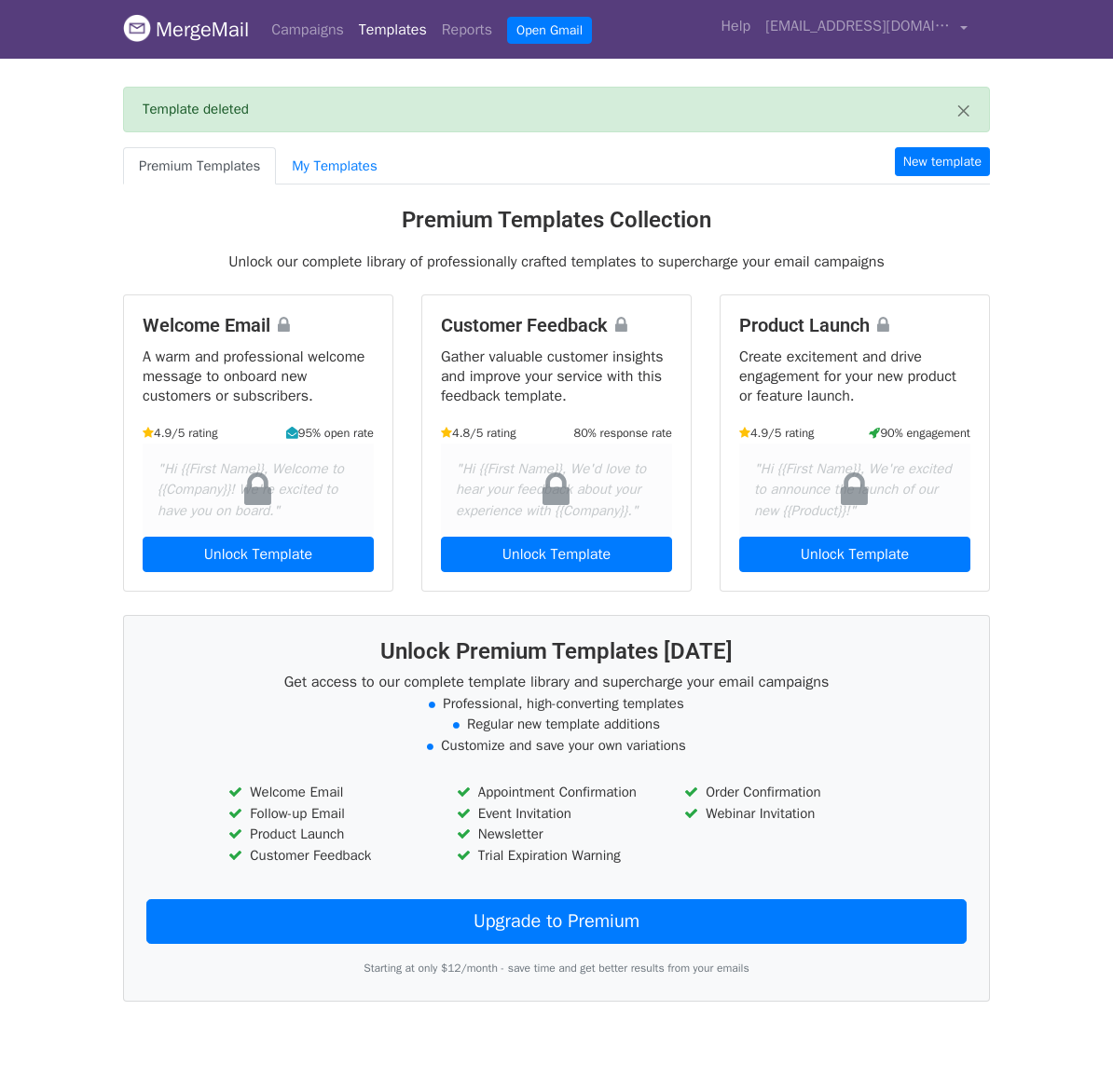 scroll, scrollTop: 0, scrollLeft: 0, axis: both 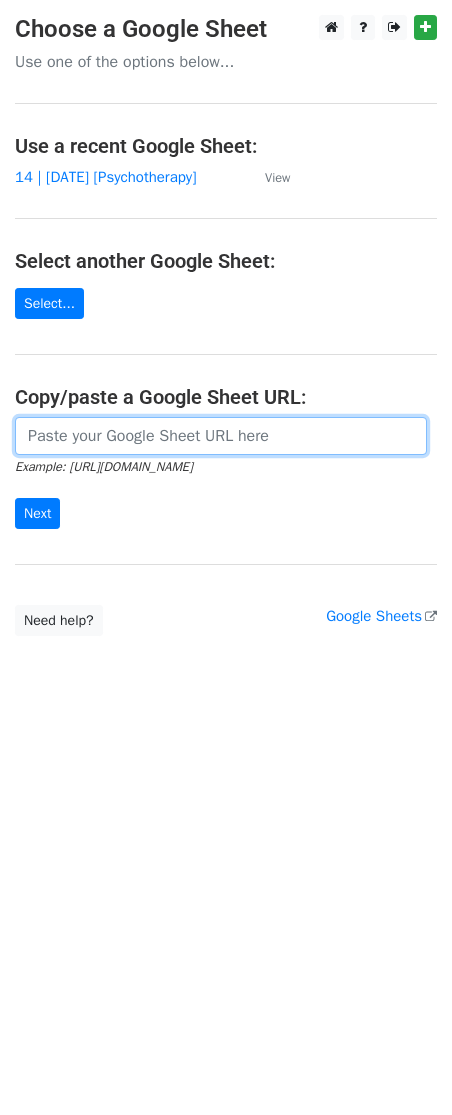 click at bounding box center (221, 436) 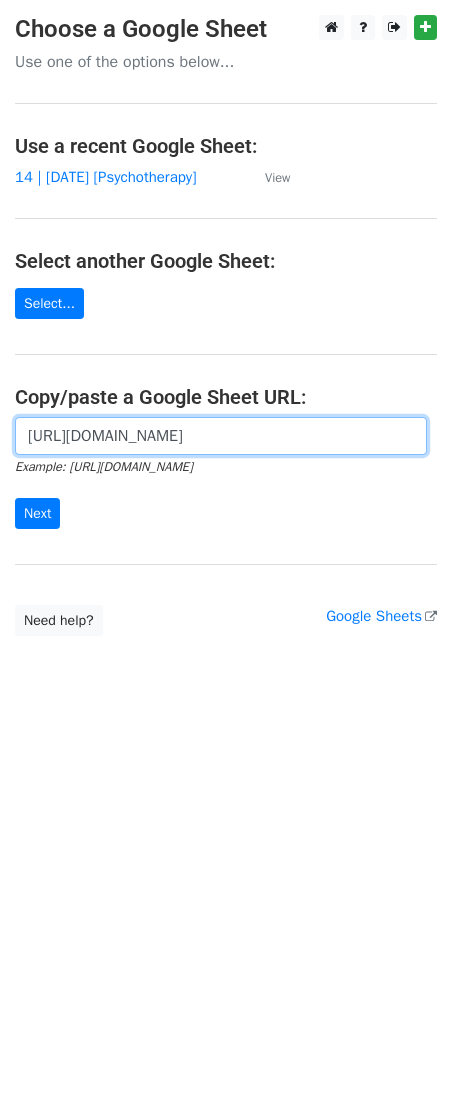 scroll, scrollTop: 0, scrollLeft: 615, axis: horizontal 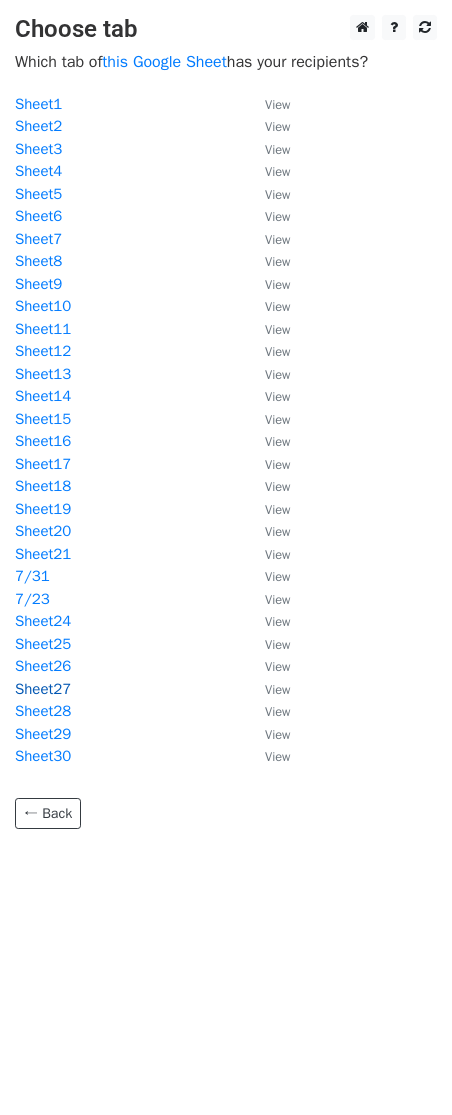 click on "Sheet27" at bounding box center [43, 689] 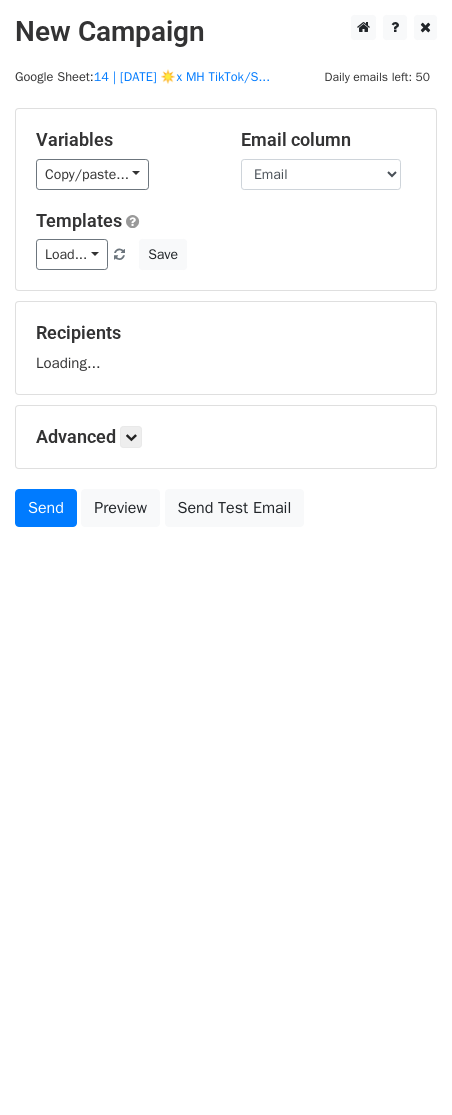 scroll, scrollTop: 0, scrollLeft: 0, axis: both 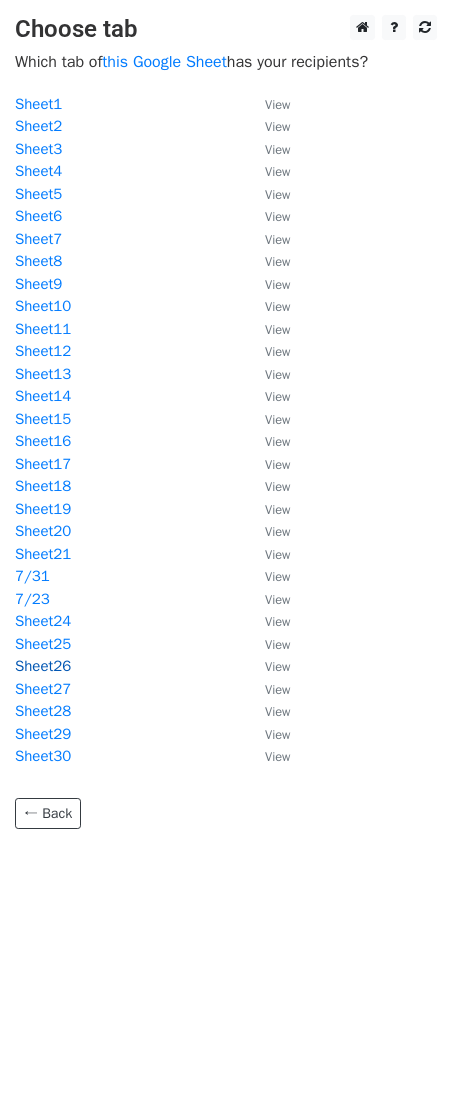 click on "Sheet26" at bounding box center [43, 666] 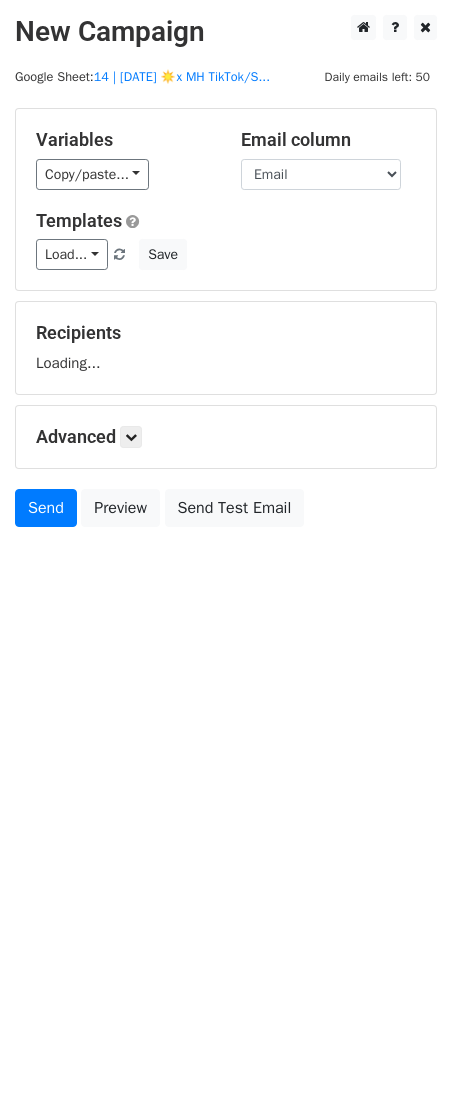 scroll, scrollTop: 0, scrollLeft: 0, axis: both 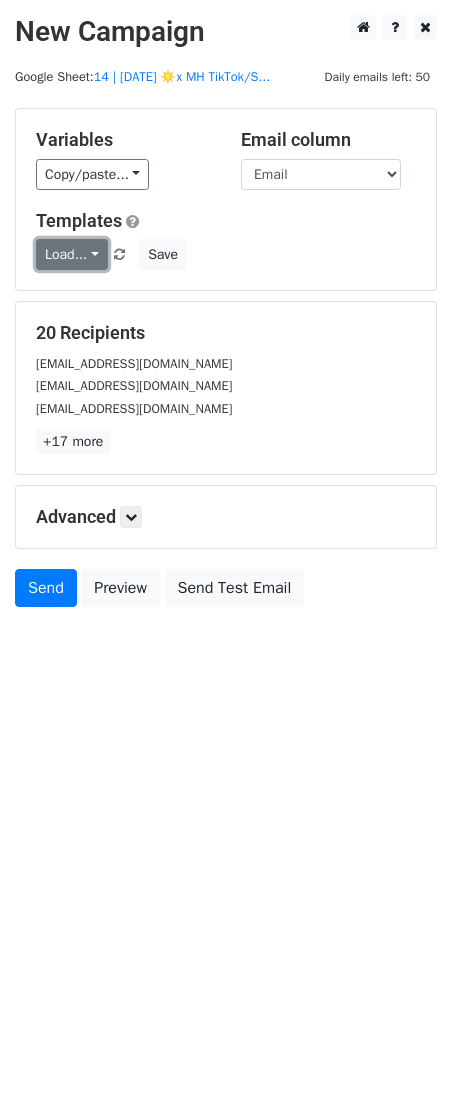 click on "Load..." at bounding box center (72, 254) 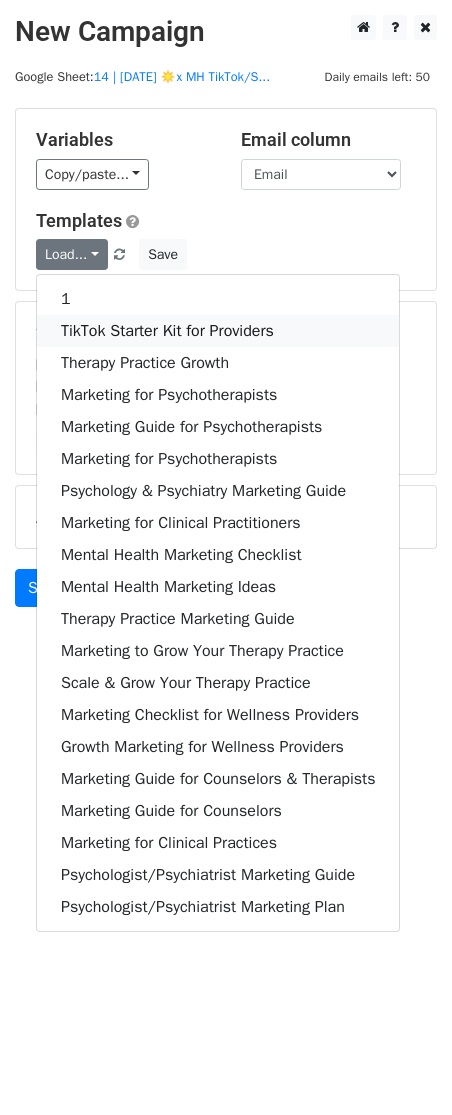 click on "TikTok Starter Kit for Providers" at bounding box center (218, 331) 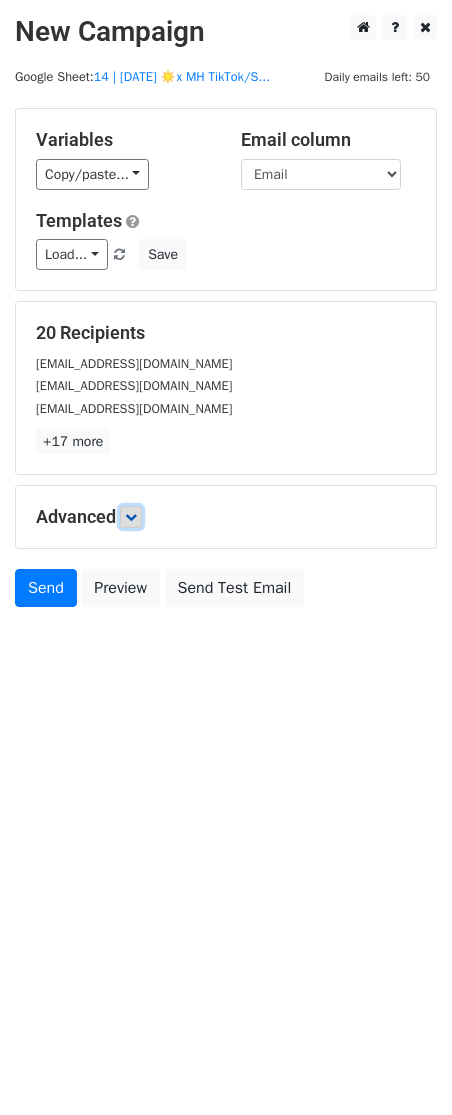 click at bounding box center (131, 517) 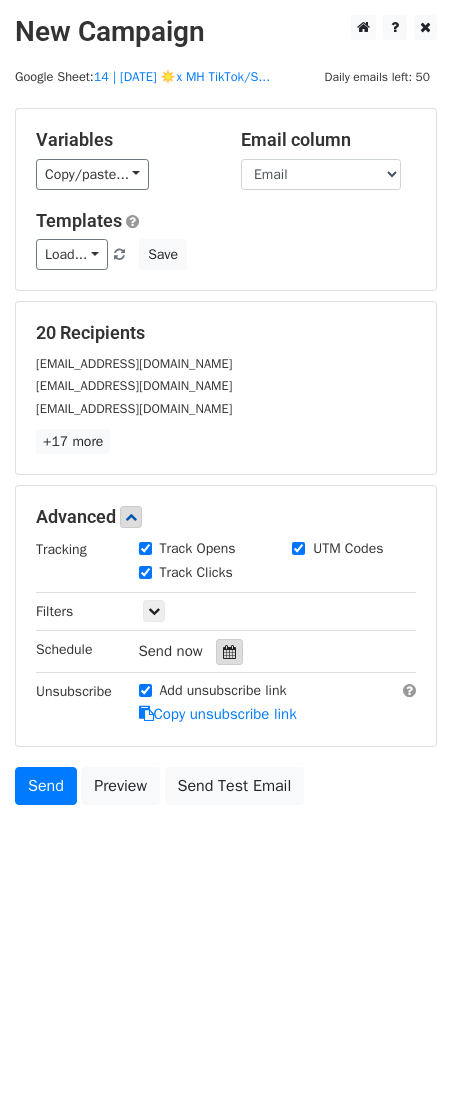 click at bounding box center [229, 652] 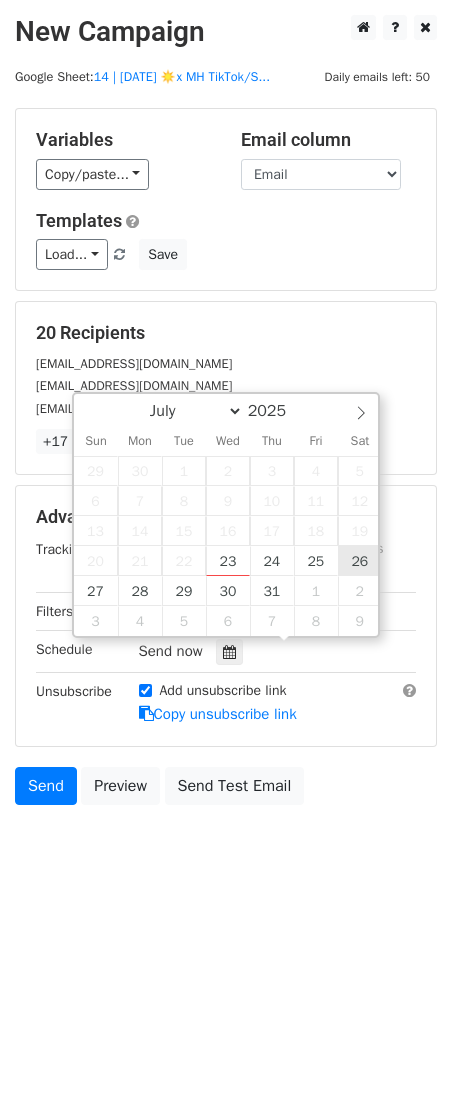 type on "2025-07-26 12:00" 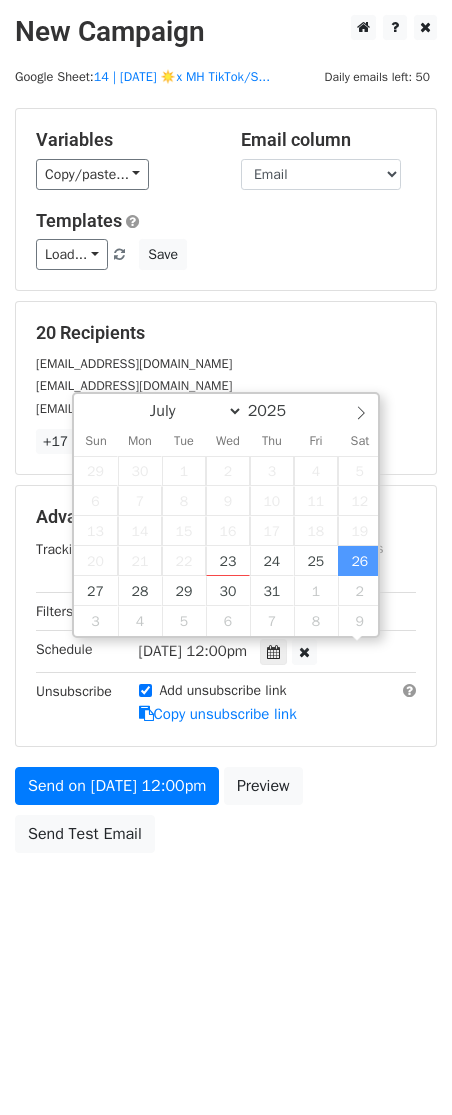 scroll, scrollTop: 1, scrollLeft: 0, axis: vertical 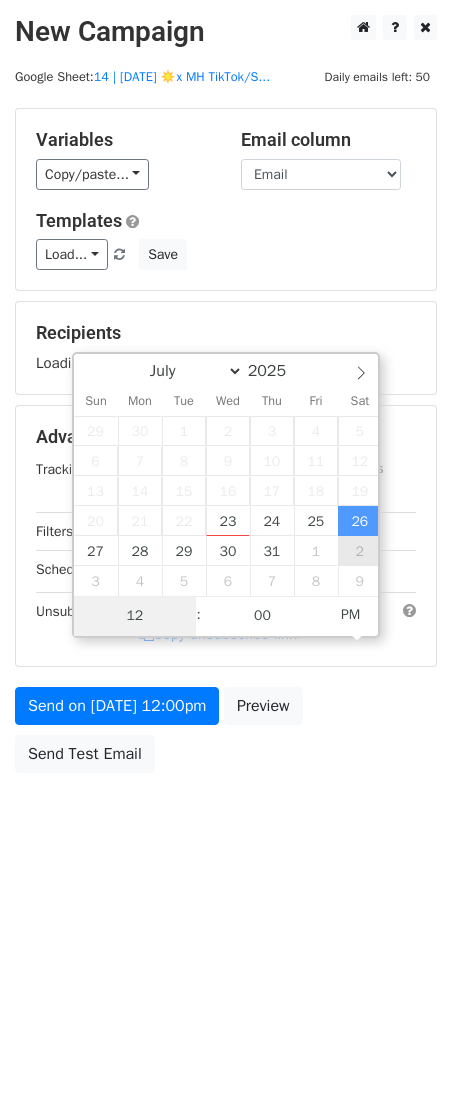 type on "2" 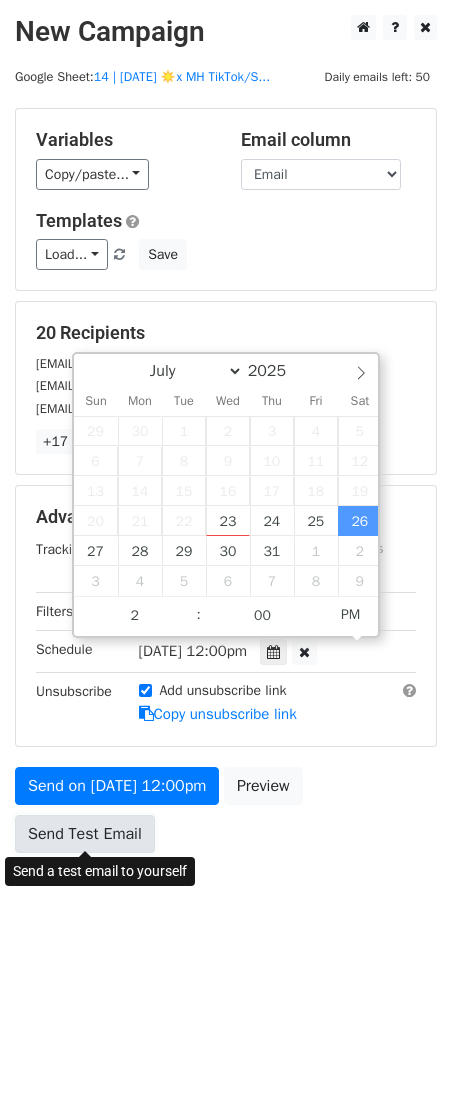 type on "2025-07-26 14:00" 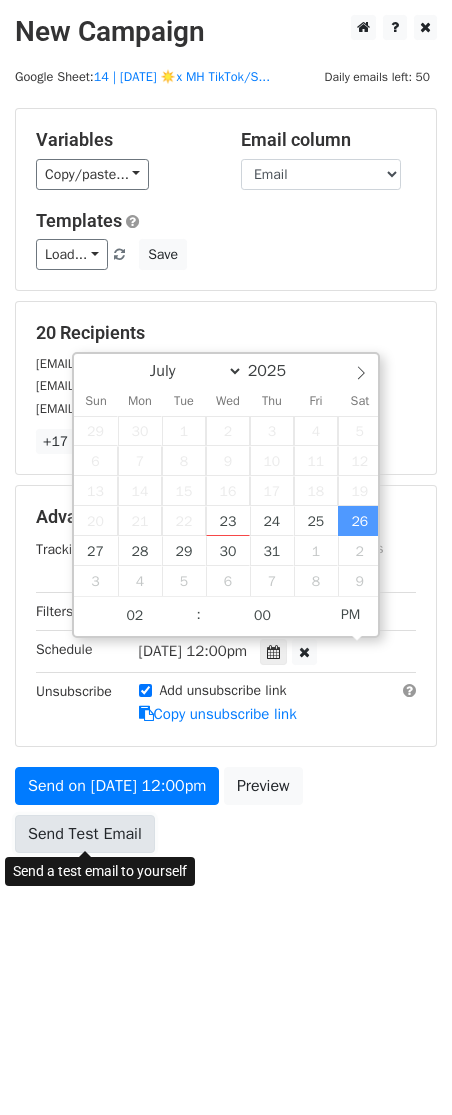 click on "Send Test Email" at bounding box center [85, 834] 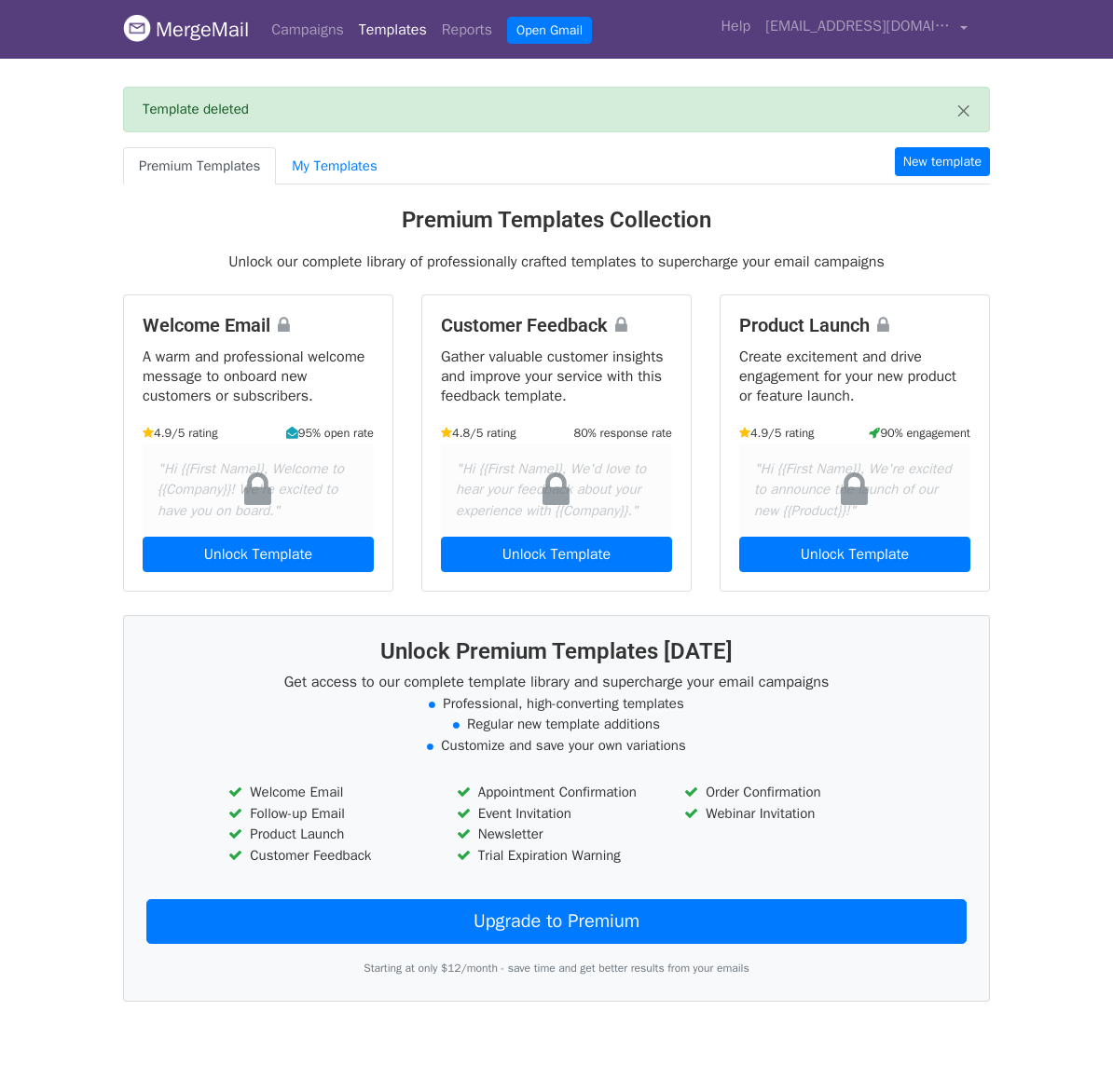 scroll, scrollTop: 0, scrollLeft: 0, axis: both 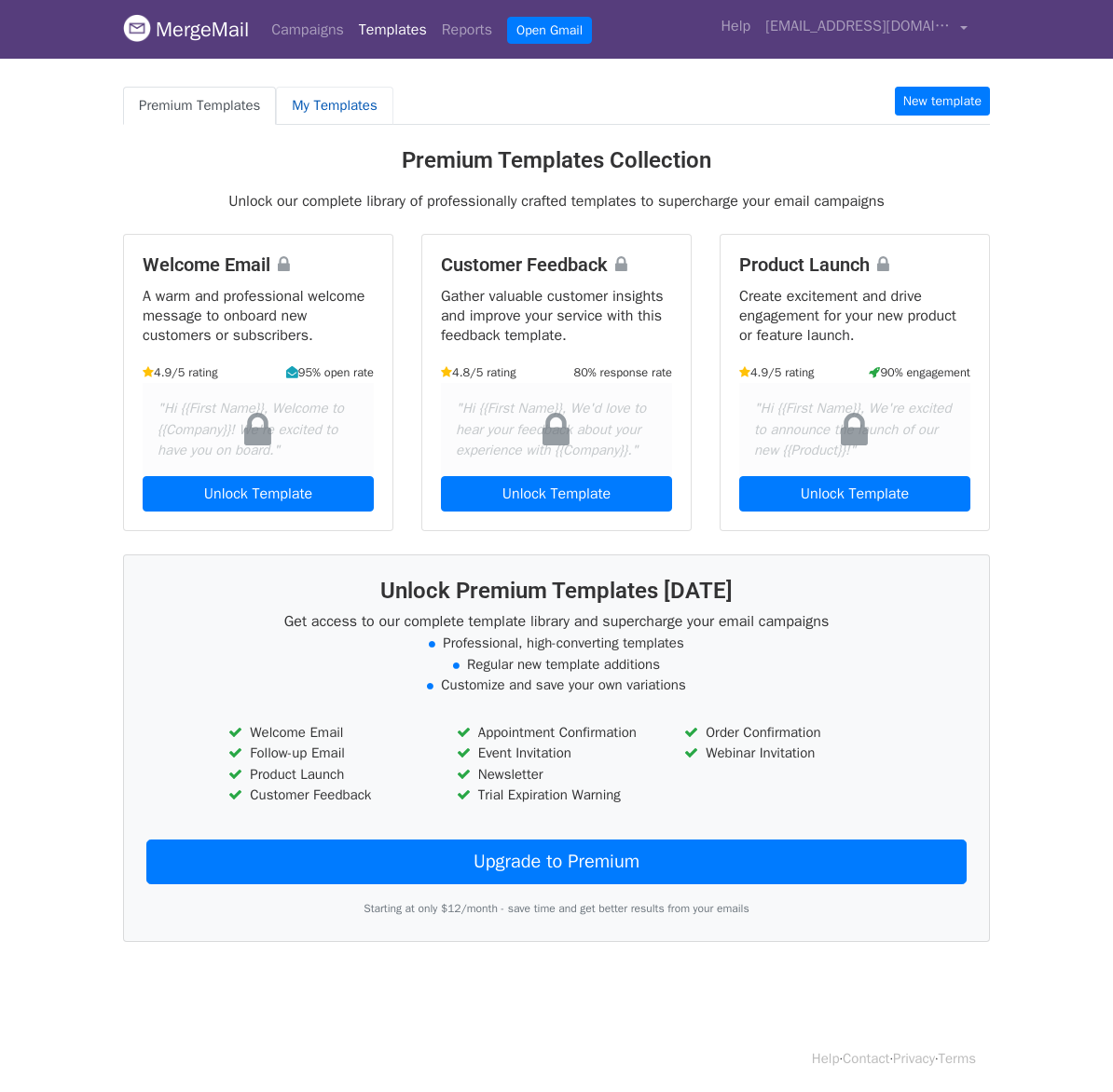 click on "My Templates" at bounding box center (334, 105) 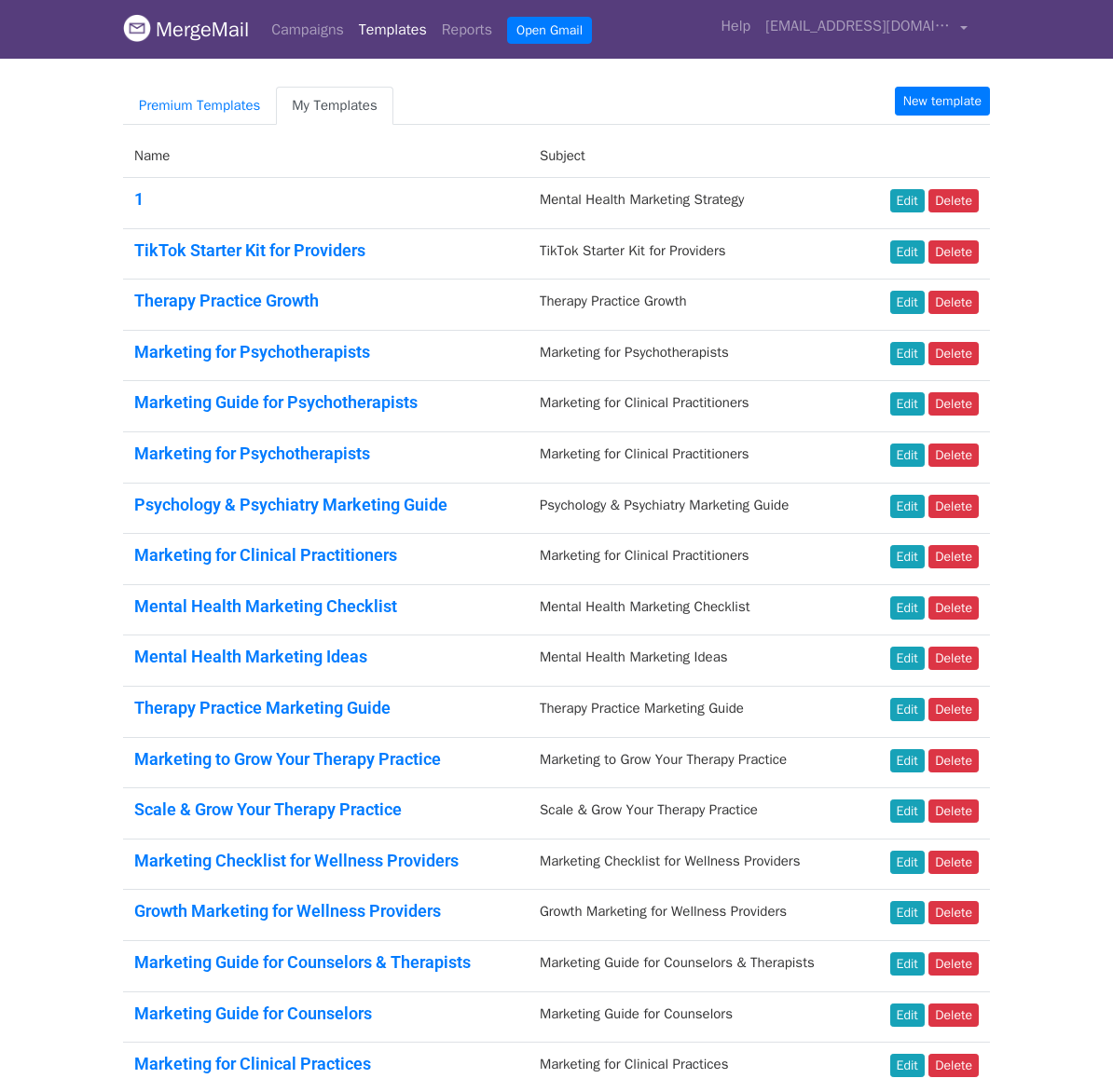 scroll, scrollTop: 0, scrollLeft: 0, axis: both 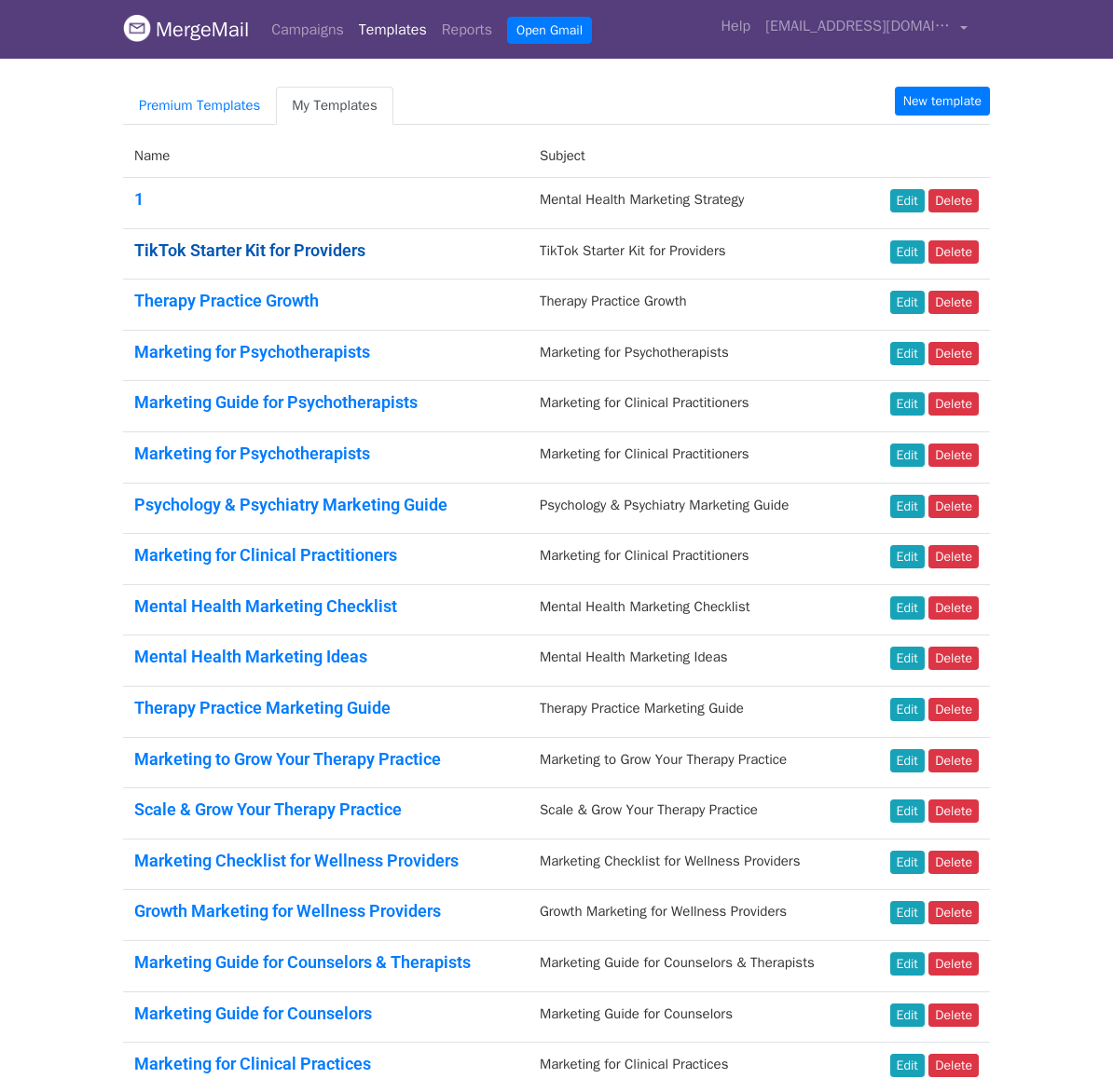 click on "TikTok Starter Kit for Providers" at bounding box center [250, 250] 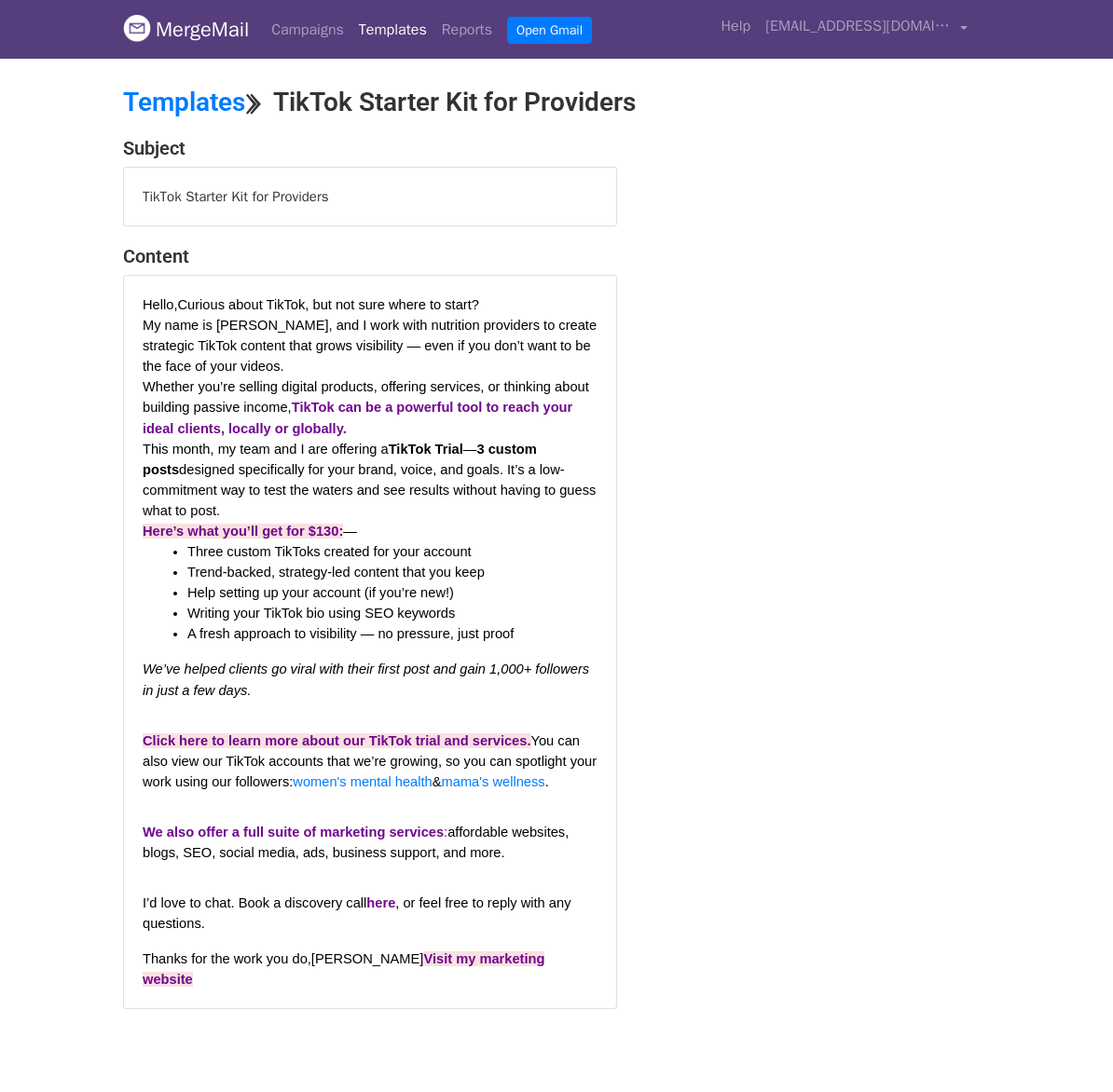 scroll, scrollTop: 0, scrollLeft: 0, axis: both 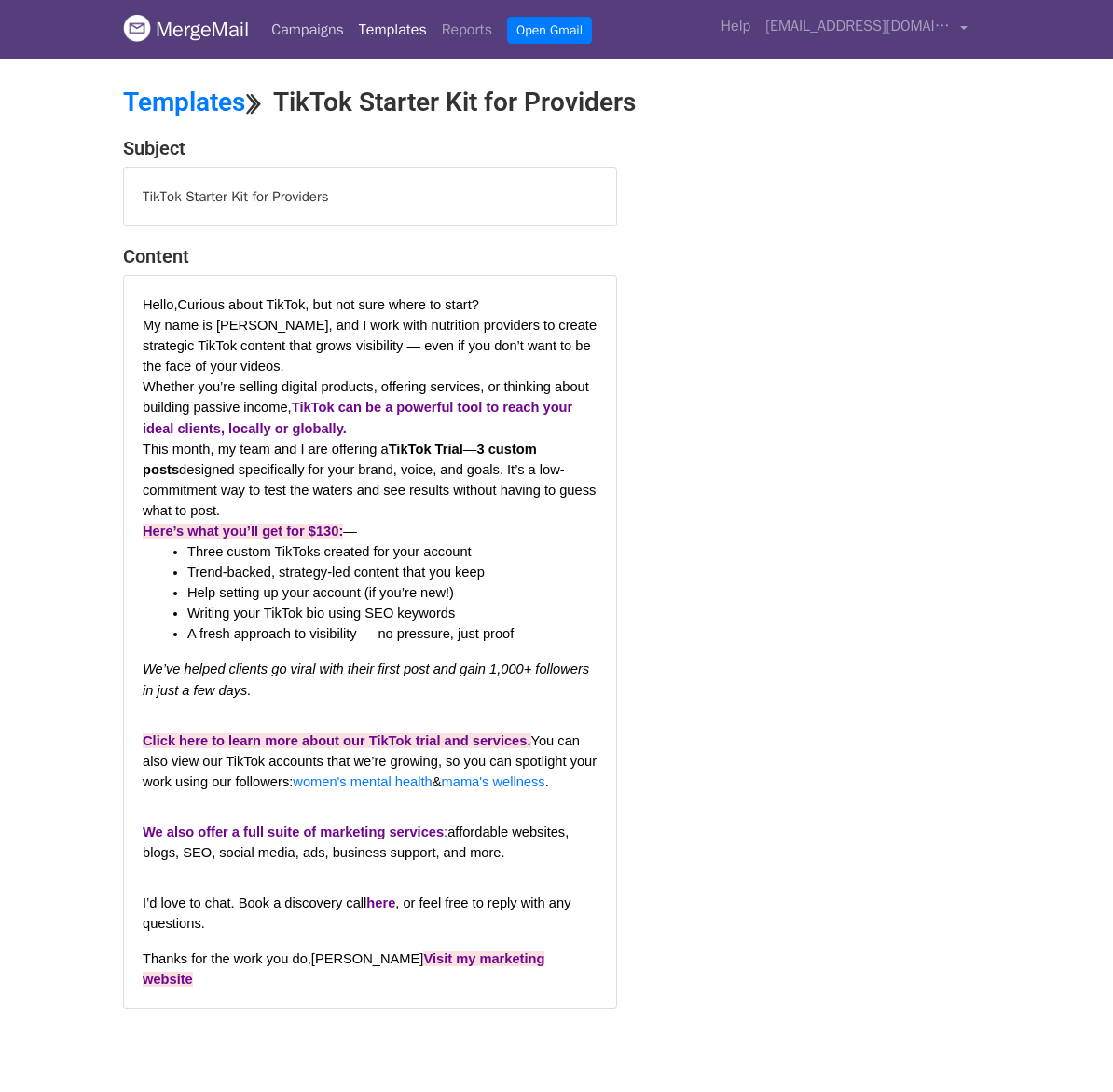 click on "Campaigns" at bounding box center [308, 30] 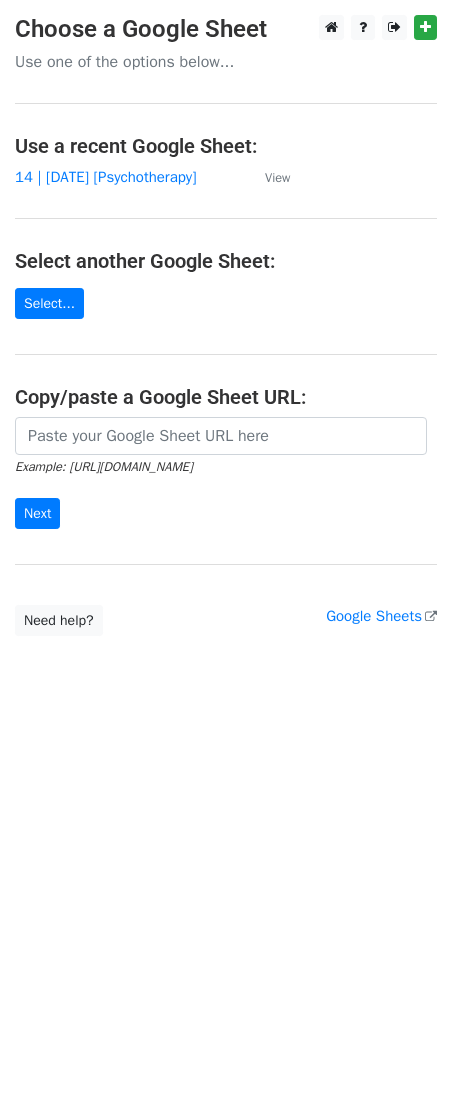 scroll, scrollTop: 0, scrollLeft: 0, axis: both 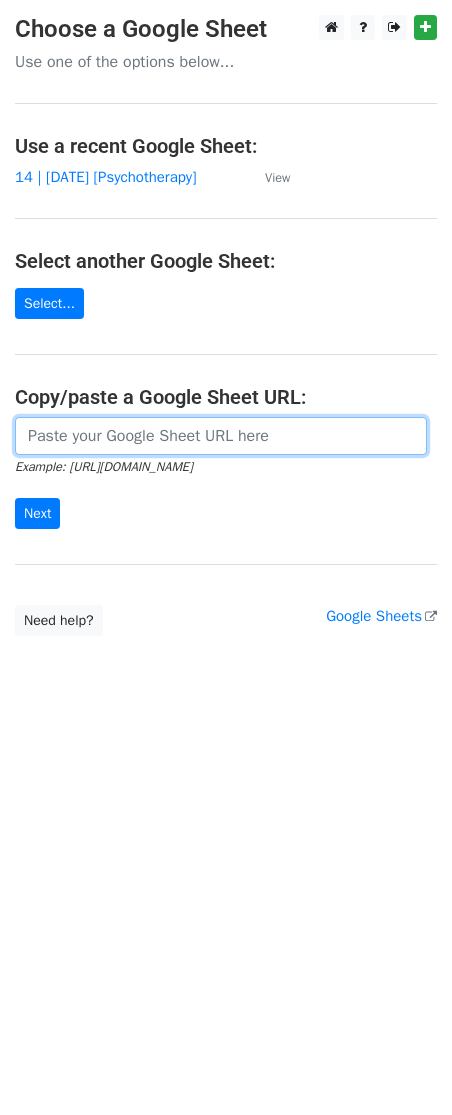click at bounding box center (221, 436) 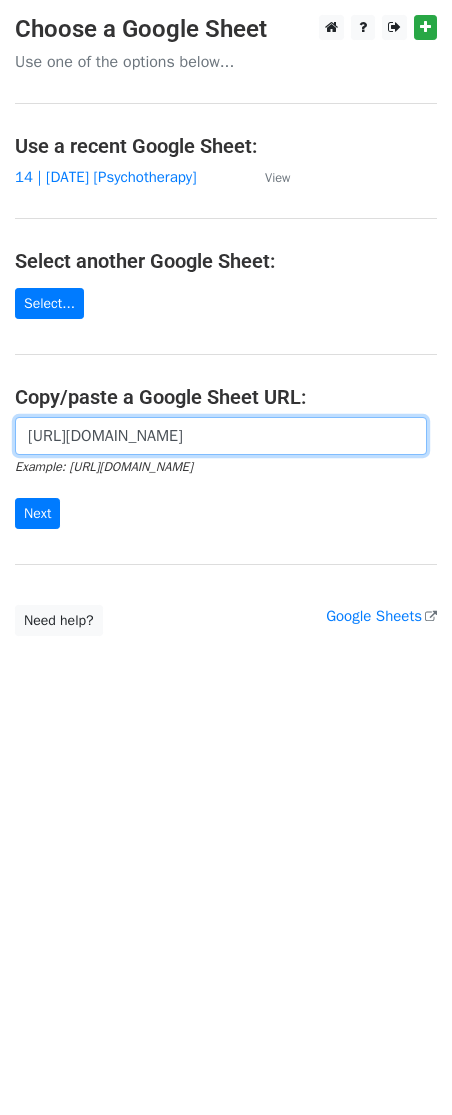 scroll, scrollTop: 0, scrollLeft: 615, axis: horizontal 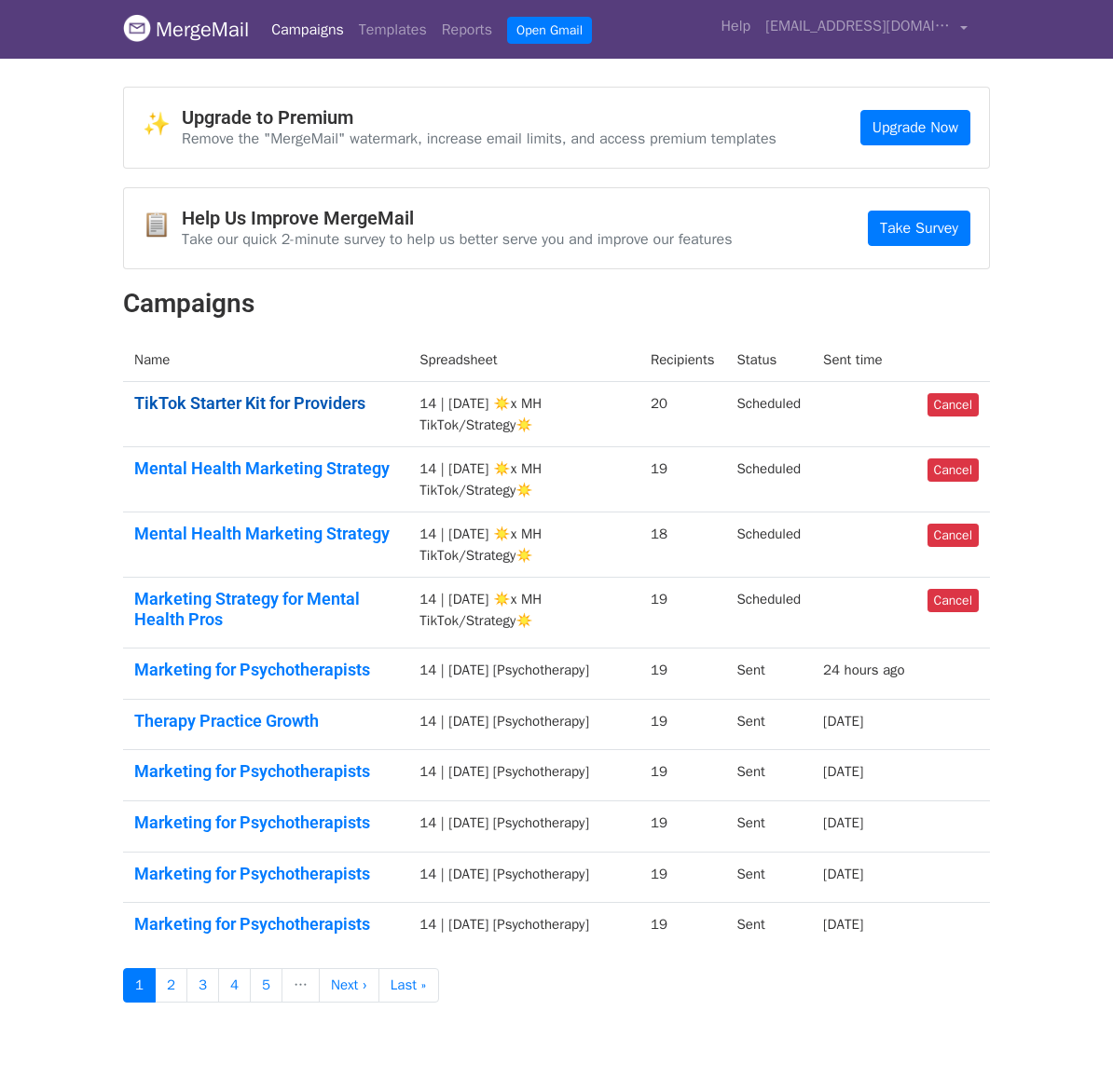 click on "TikTok Starter Kit for Providers" at bounding box center [266, 403] 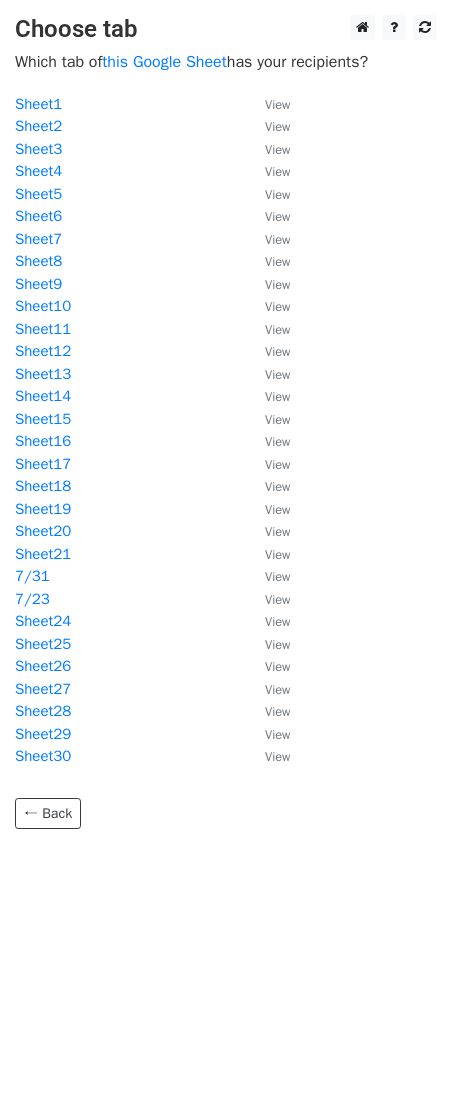 scroll, scrollTop: 0, scrollLeft: 0, axis: both 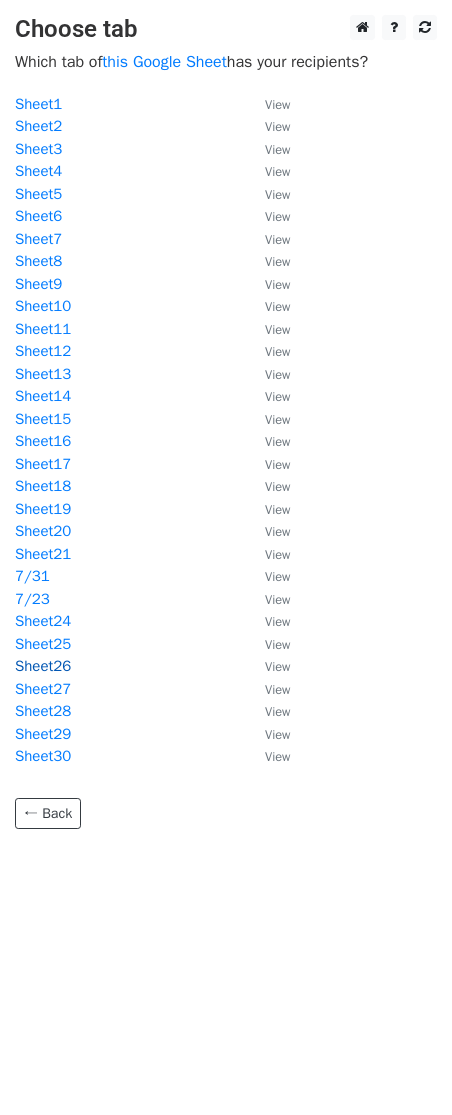 click on "Sheet26" at bounding box center (43, 666) 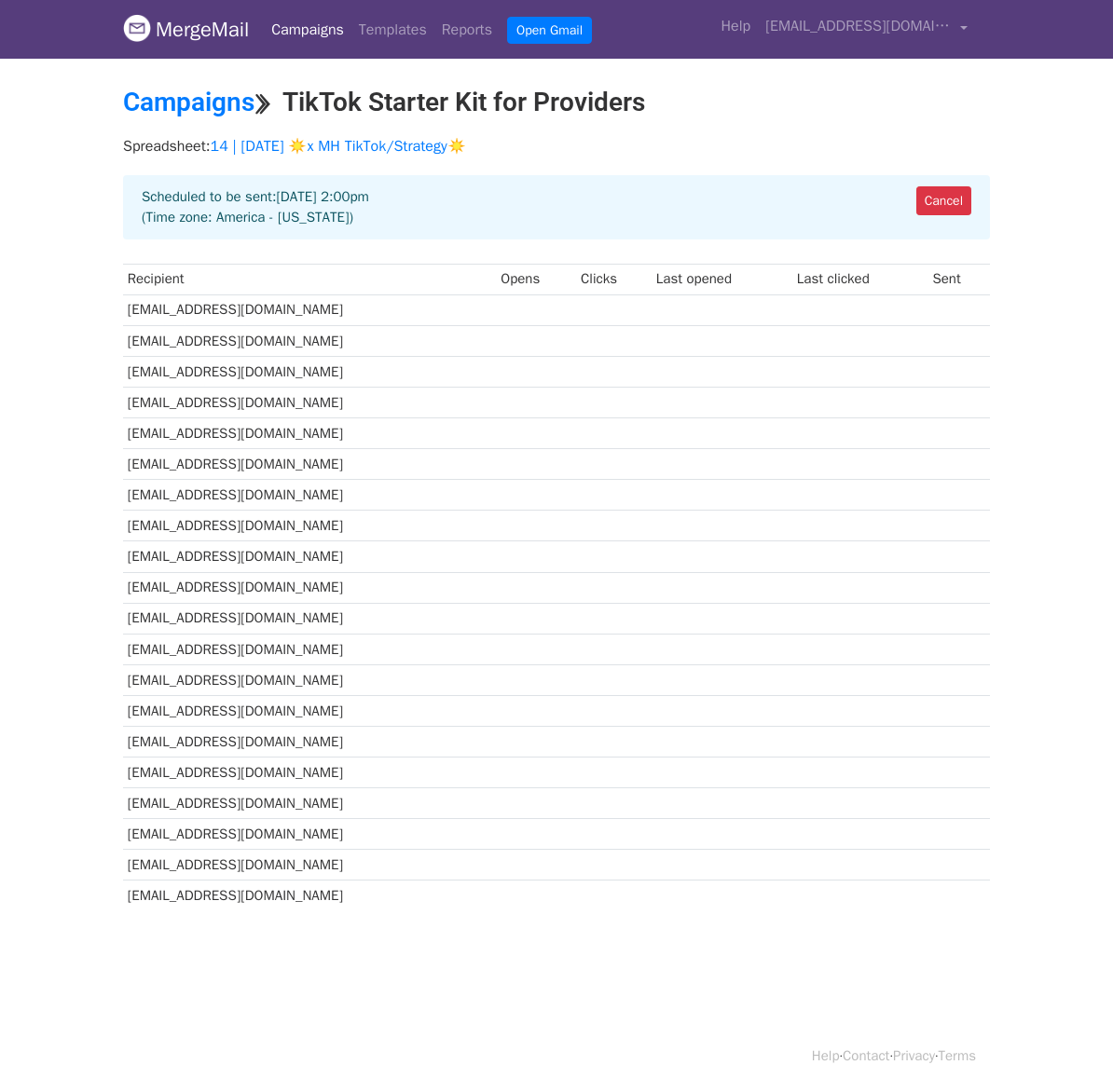 scroll, scrollTop: 0, scrollLeft: 0, axis: both 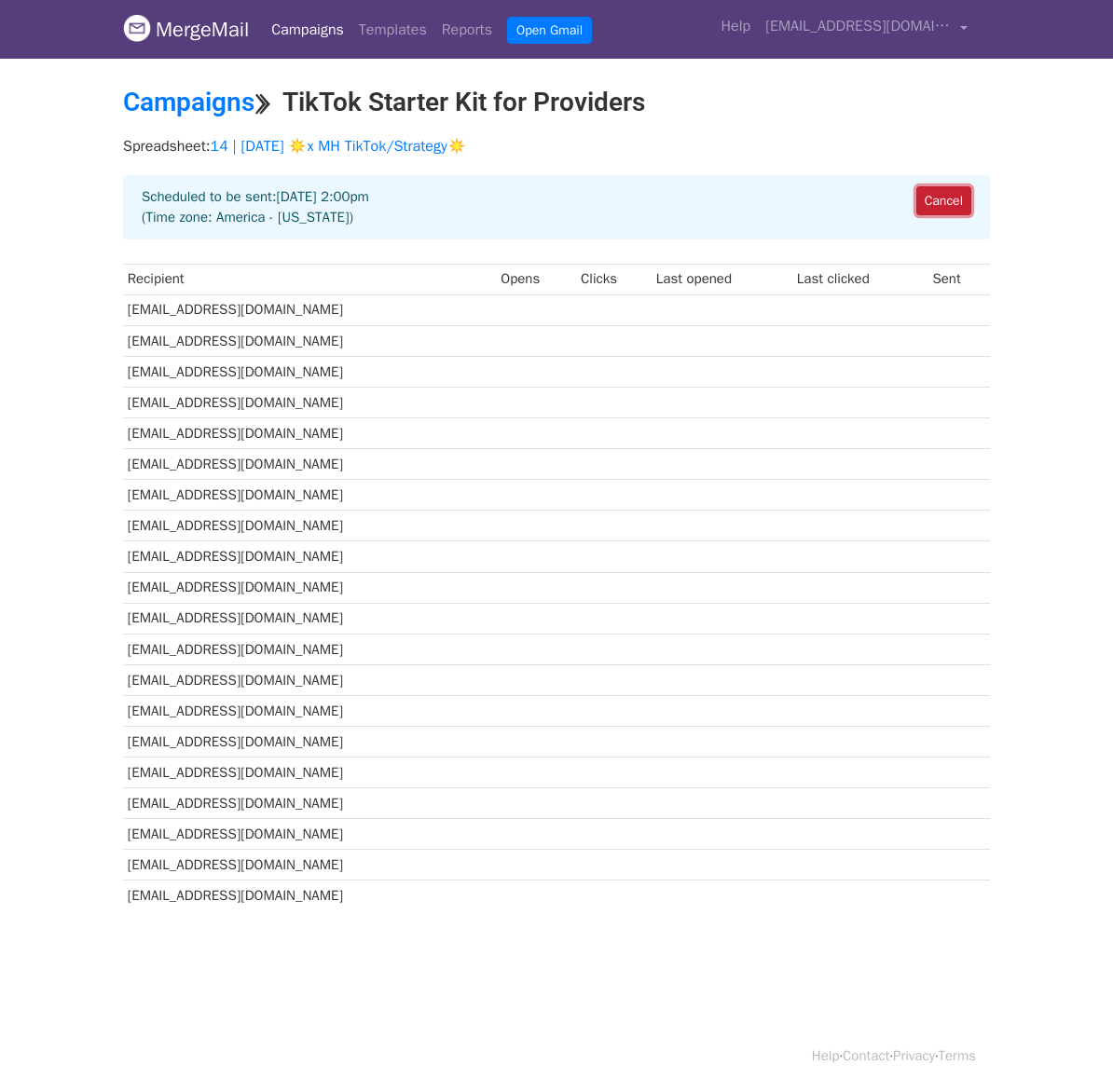 click on "Cancel" at bounding box center [943, 200] 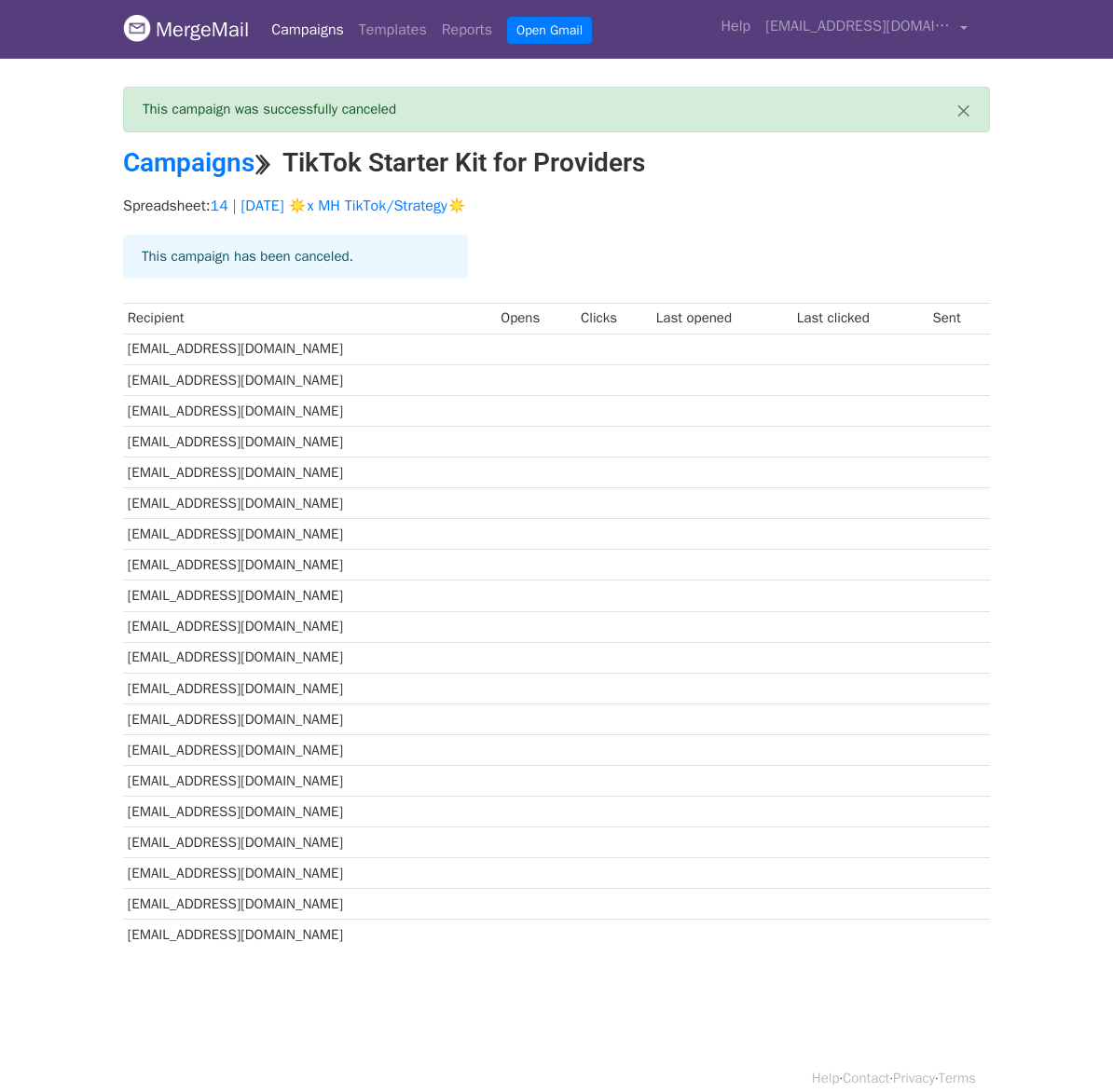 scroll, scrollTop: 0, scrollLeft: 0, axis: both 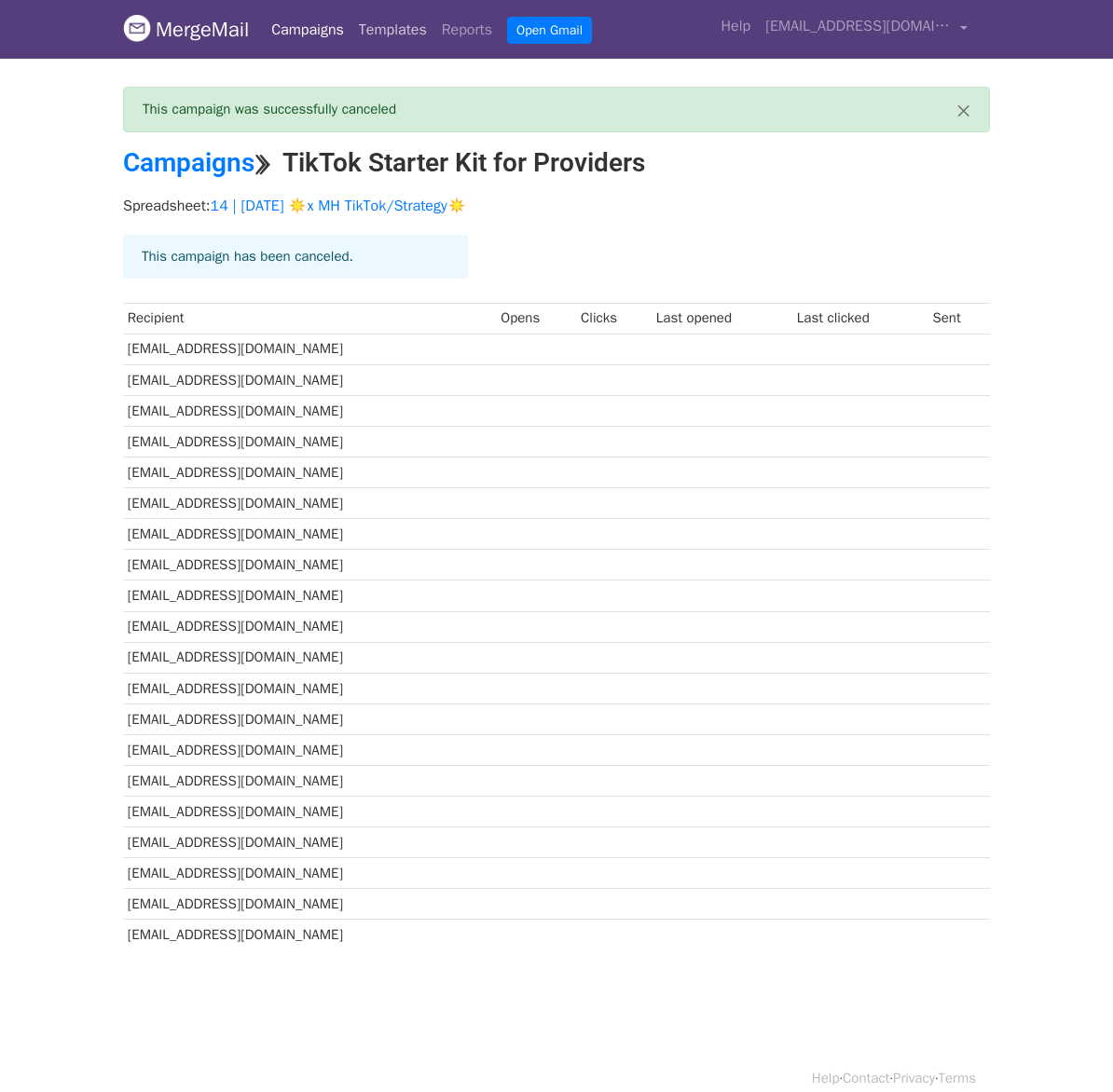 click on "Templates" at bounding box center [392, 30] 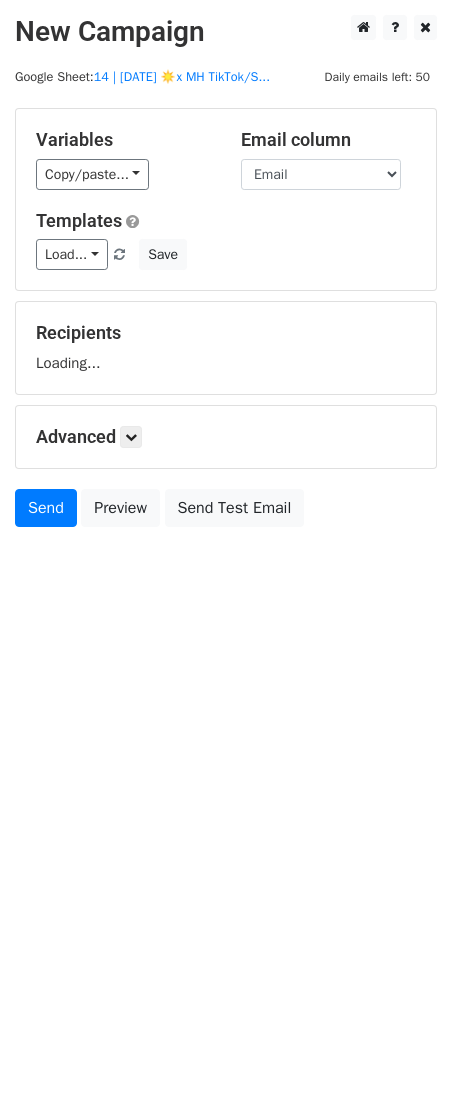 scroll, scrollTop: 0, scrollLeft: 0, axis: both 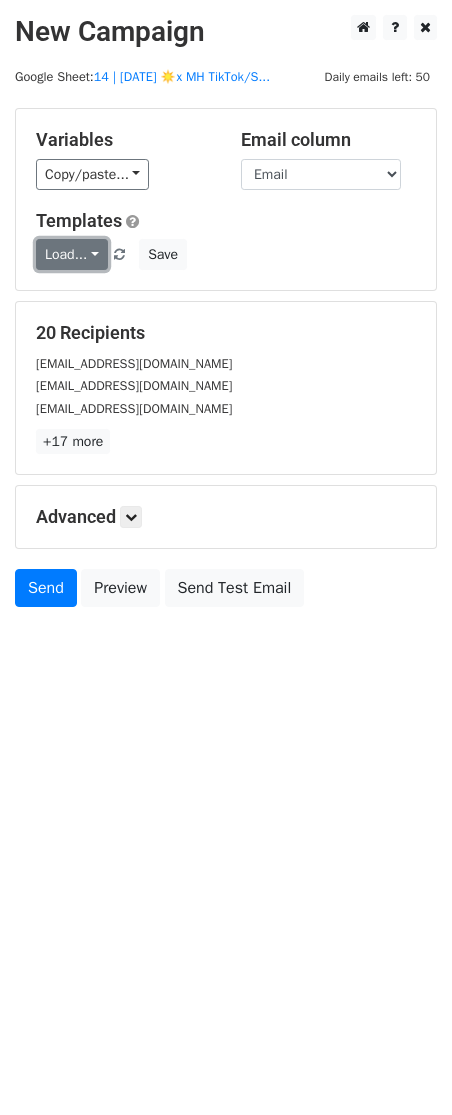 click on "Load..." at bounding box center [72, 254] 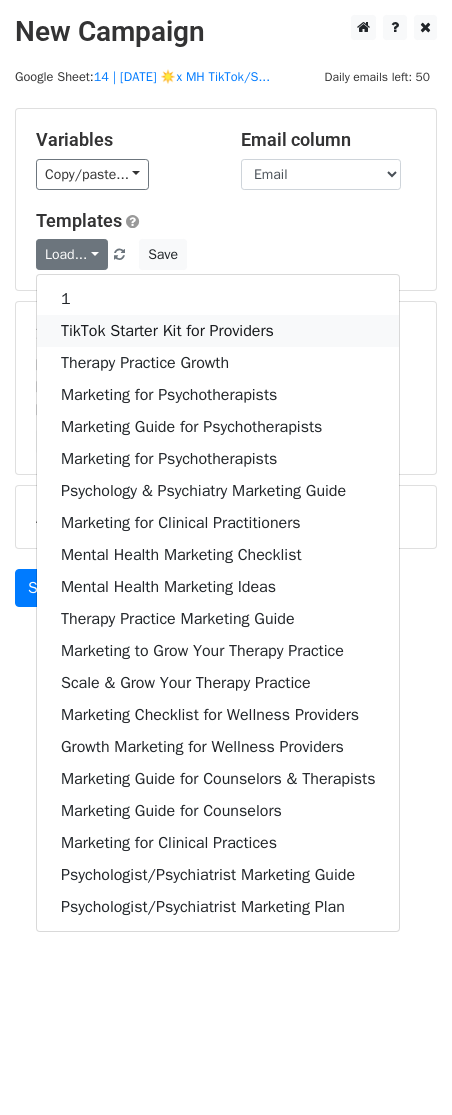 click on "TikTok Starter Kit for Providers" at bounding box center (218, 331) 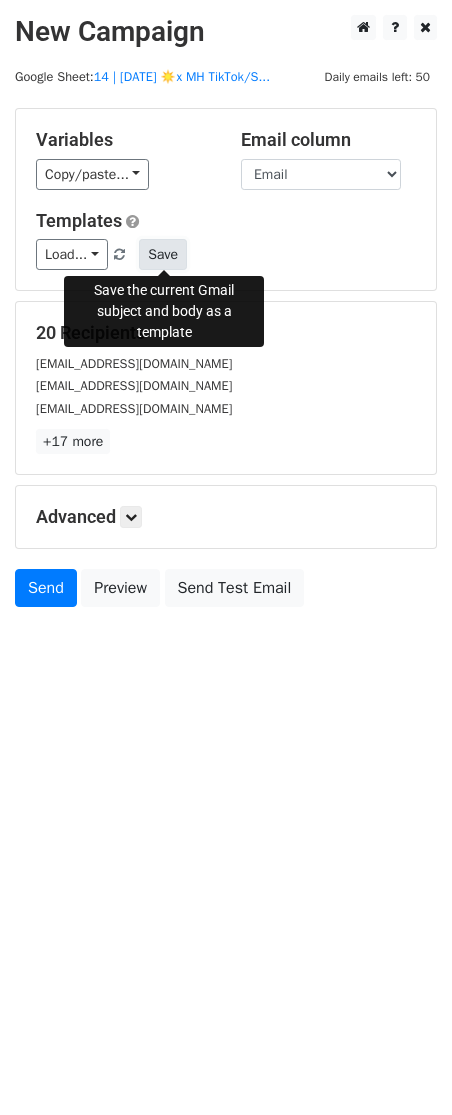 click on "Save" at bounding box center (163, 254) 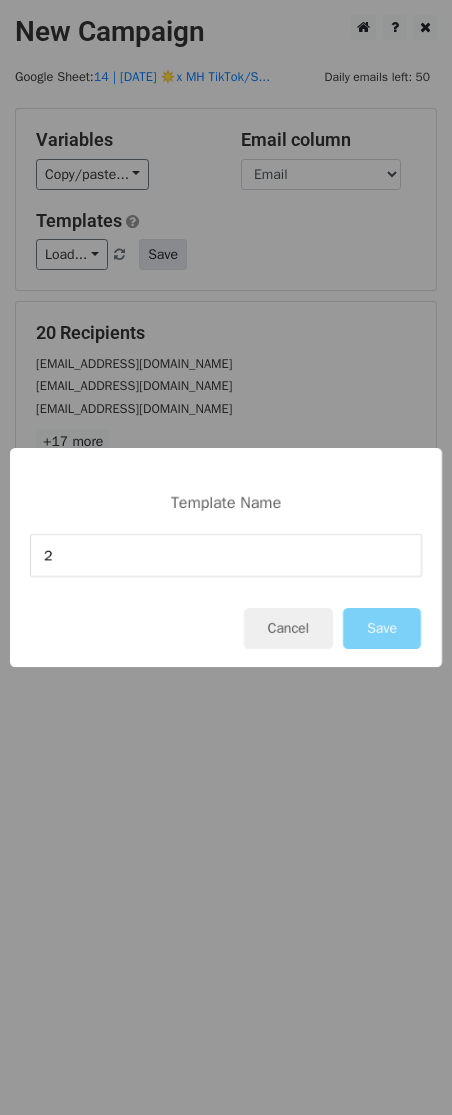 type on "2" 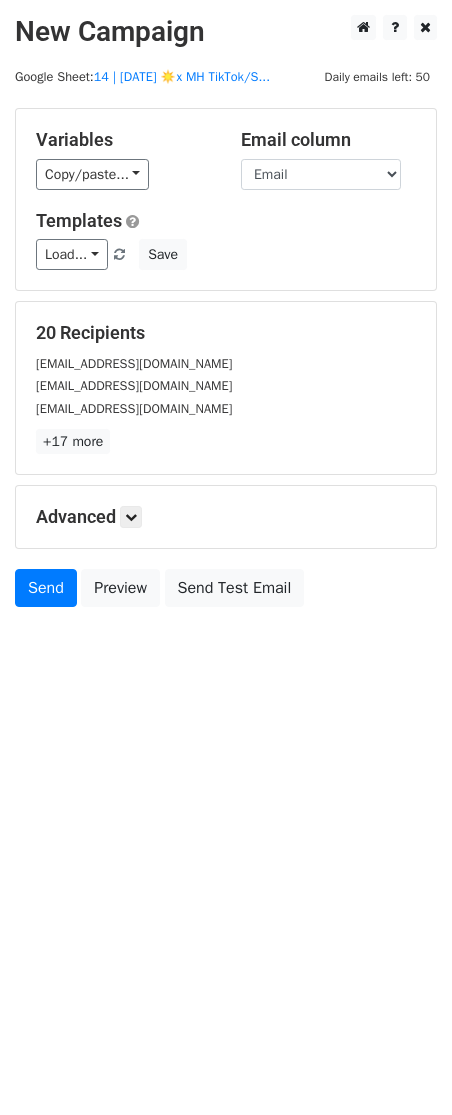 drag, startPoint x: 137, startPoint y: 502, endPoint x: 147, endPoint y: 535, distance: 34.48188 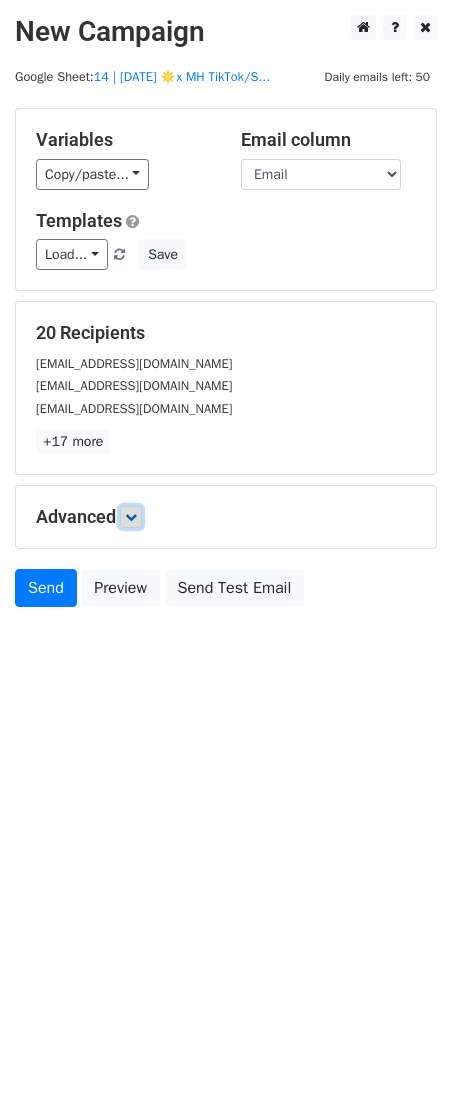 click at bounding box center (131, 517) 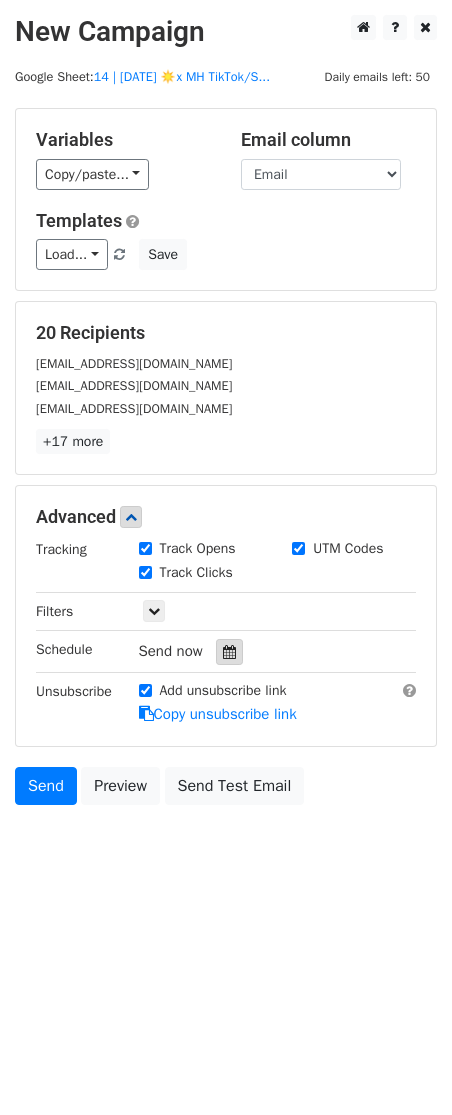 click at bounding box center [229, 652] 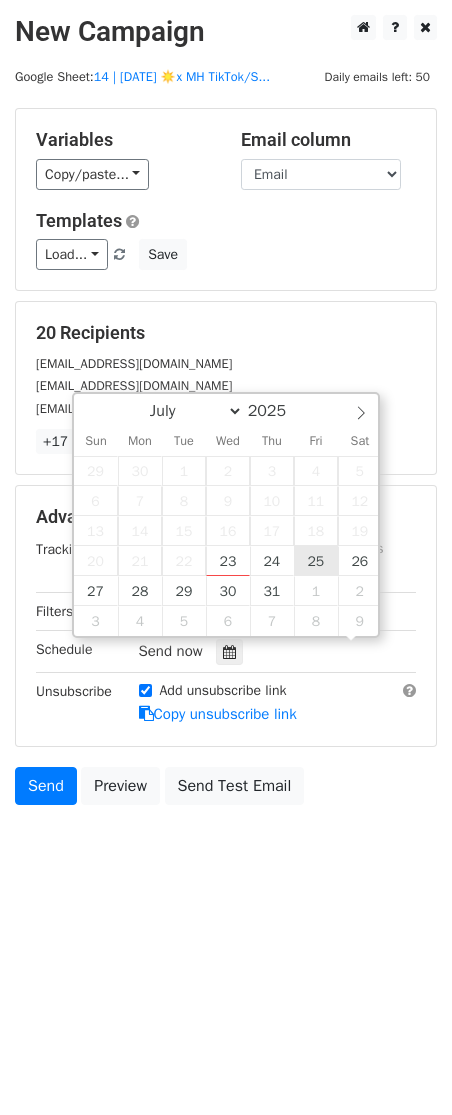 scroll, scrollTop: 1, scrollLeft: 0, axis: vertical 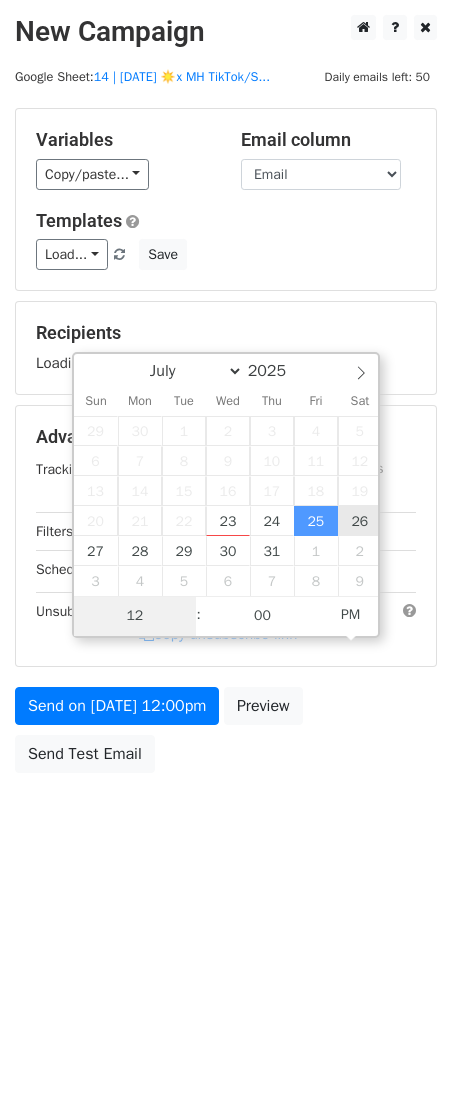 type on "2025-07-26 12:00" 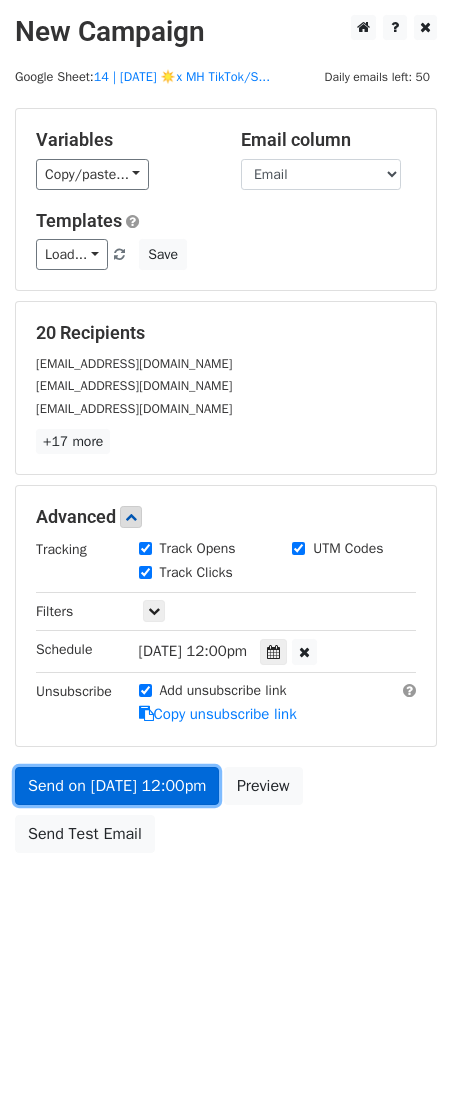 click on "Send on Jul 26 at 12:00pm" at bounding box center (117, 786) 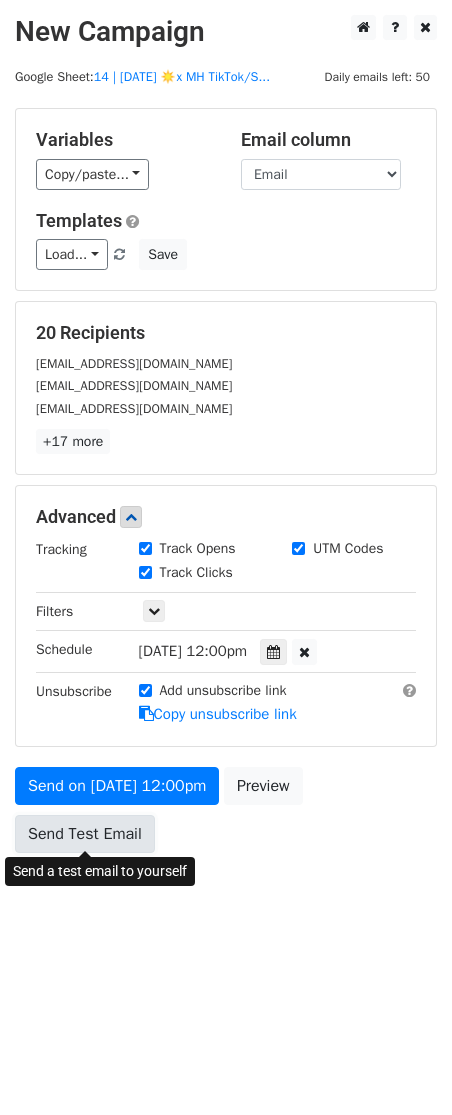 click on "Send Test Email" at bounding box center [85, 834] 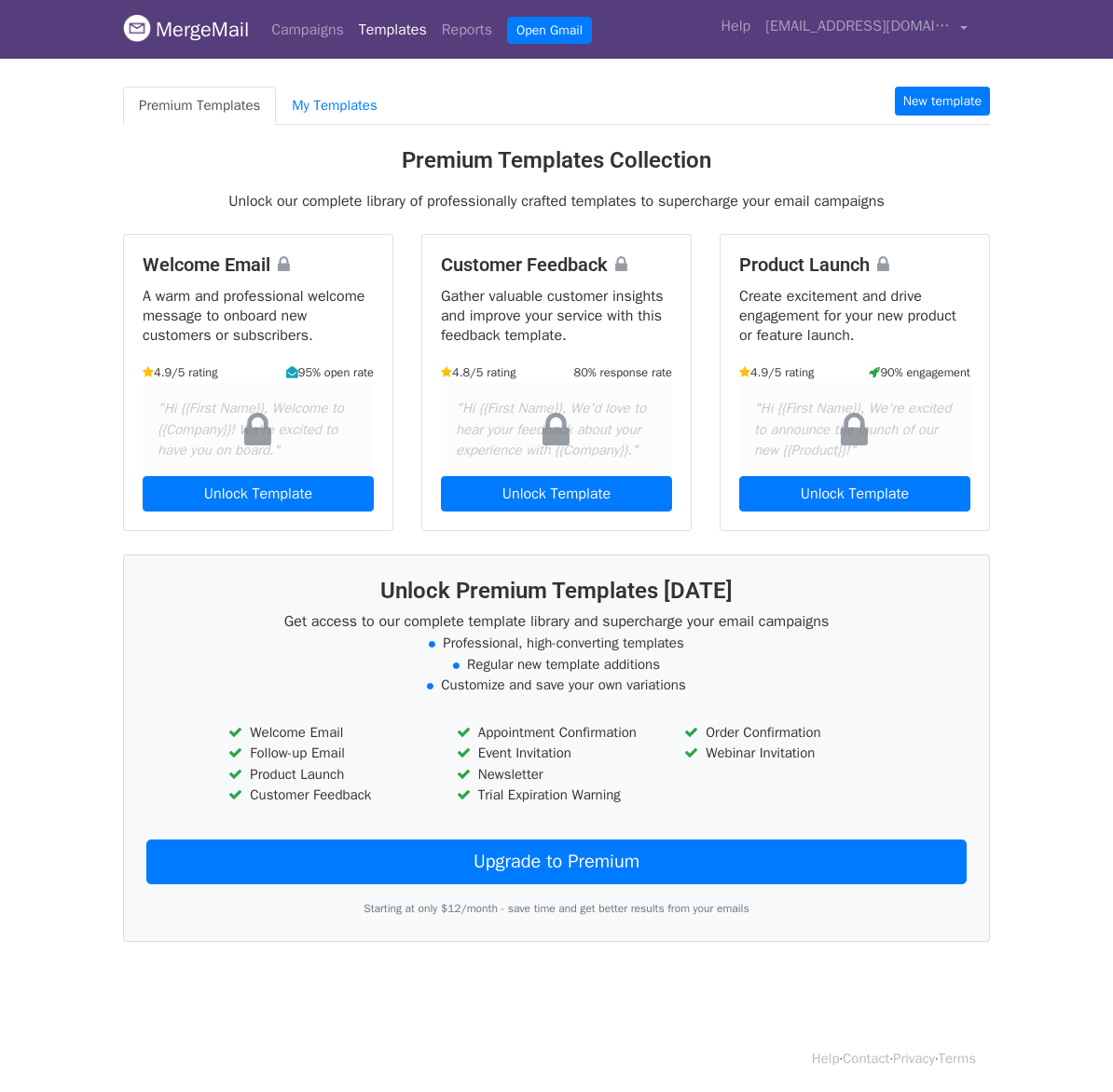 scroll, scrollTop: 0, scrollLeft: 0, axis: both 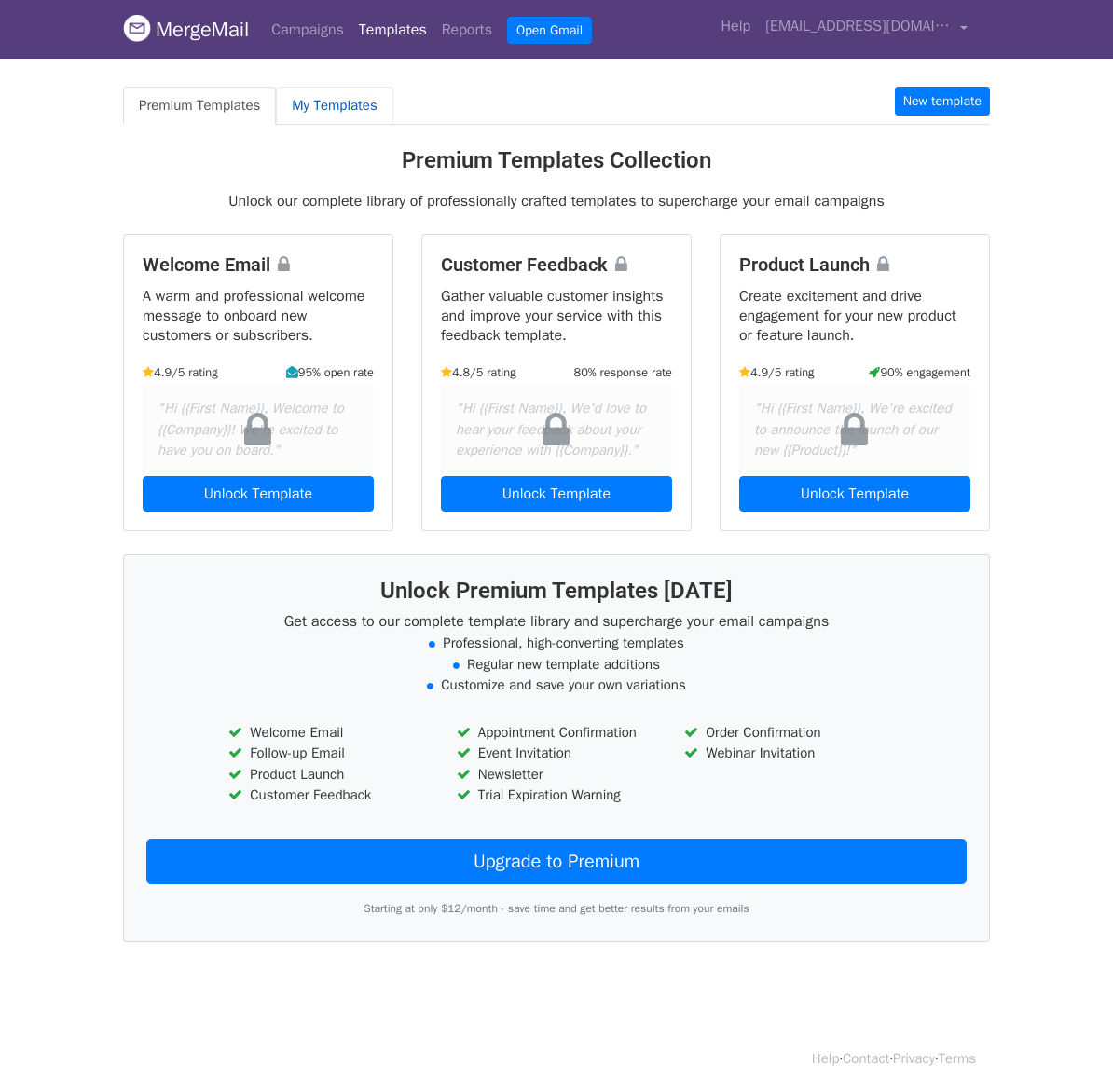 click on "My Templates" at bounding box center [334, 105] 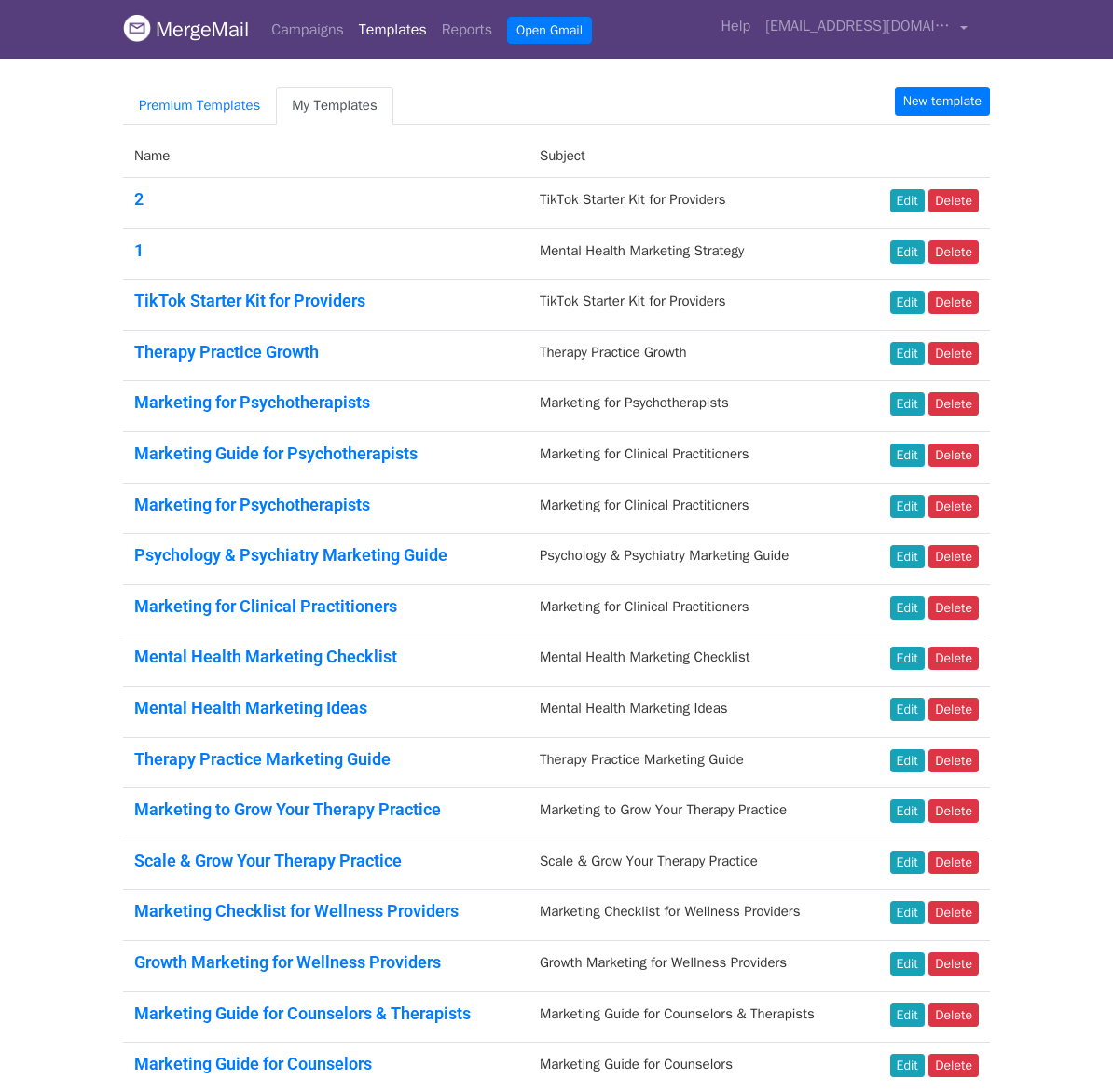 scroll, scrollTop: 0, scrollLeft: 0, axis: both 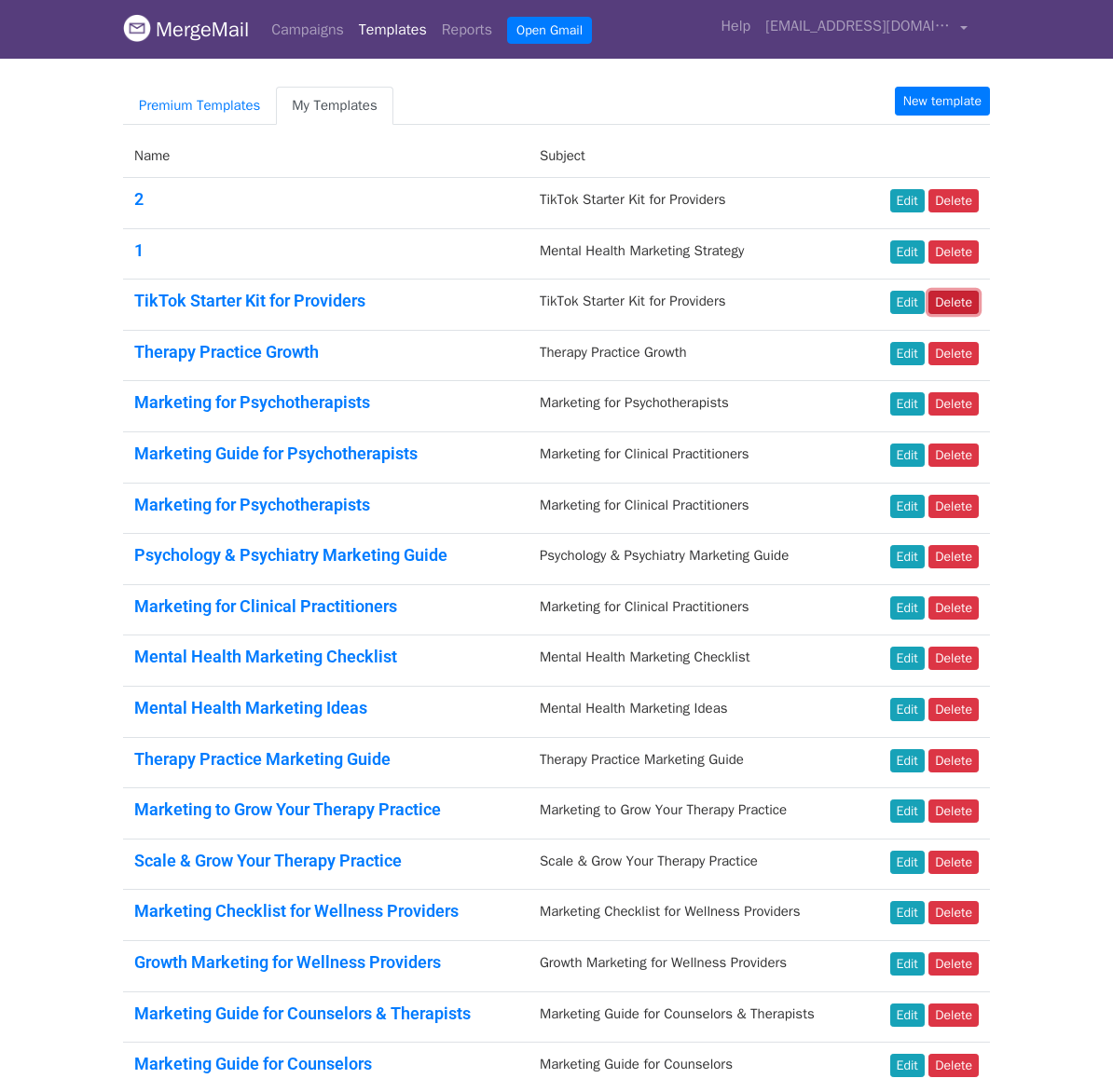 click on "Delete" at bounding box center (954, 302) 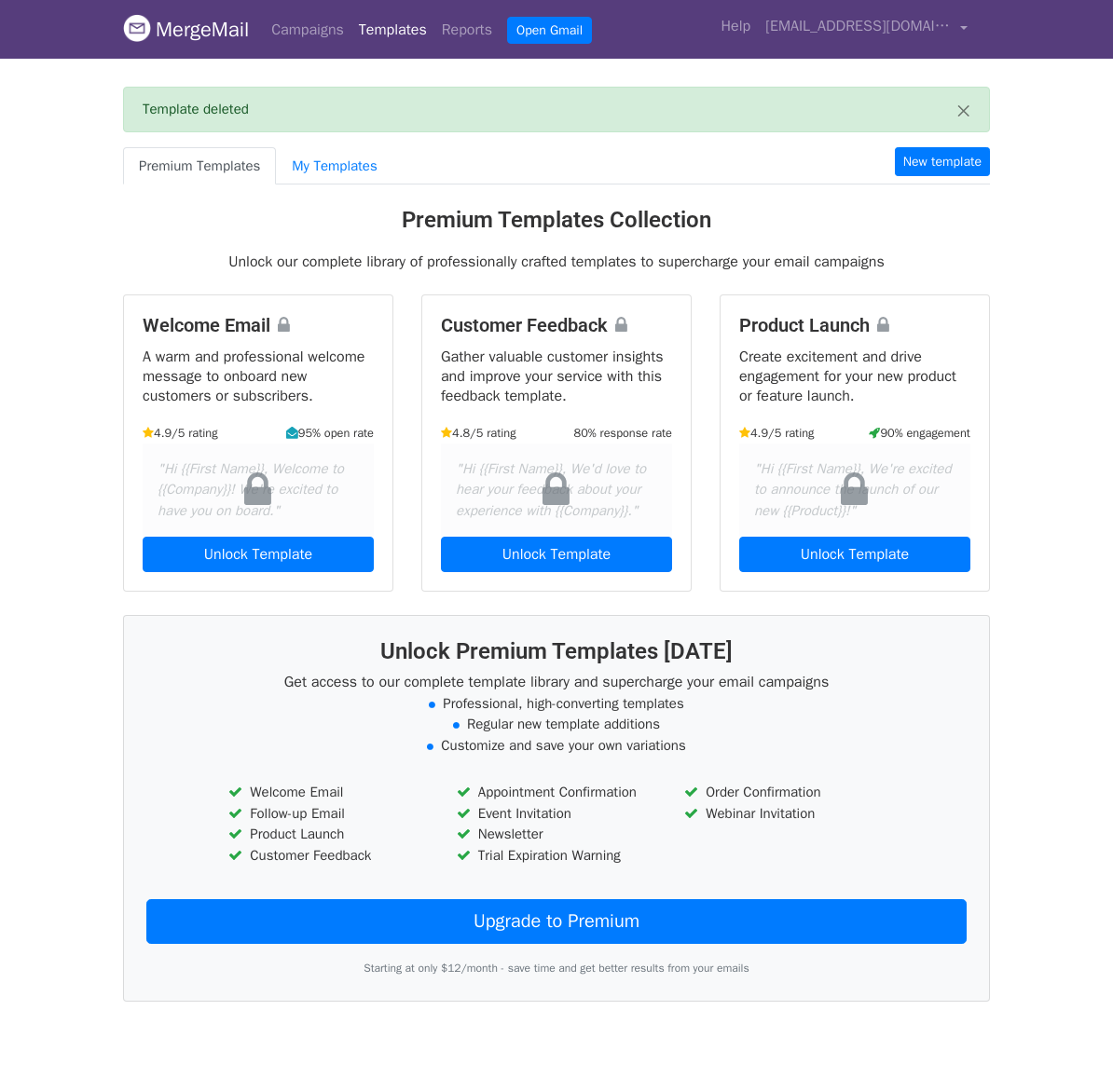 scroll, scrollTop: 0, scrollLeft: 0, axis: both 